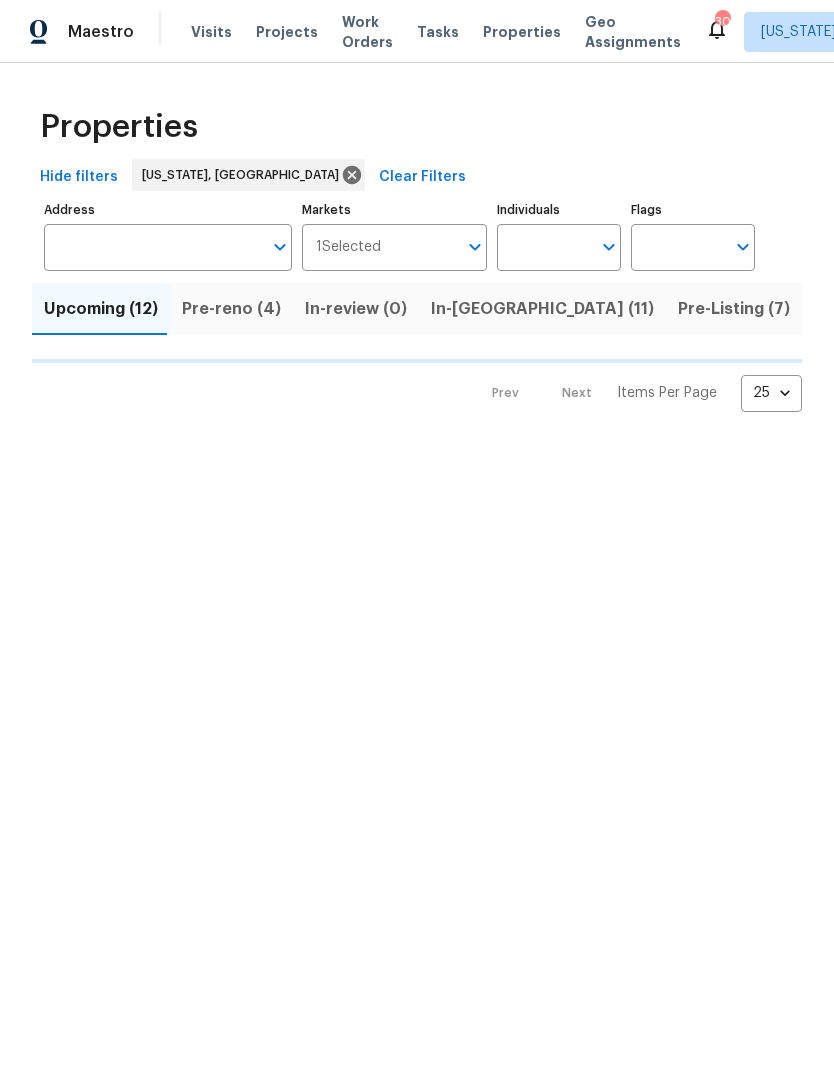 click on "Properties" at bounding box center (522, 32) 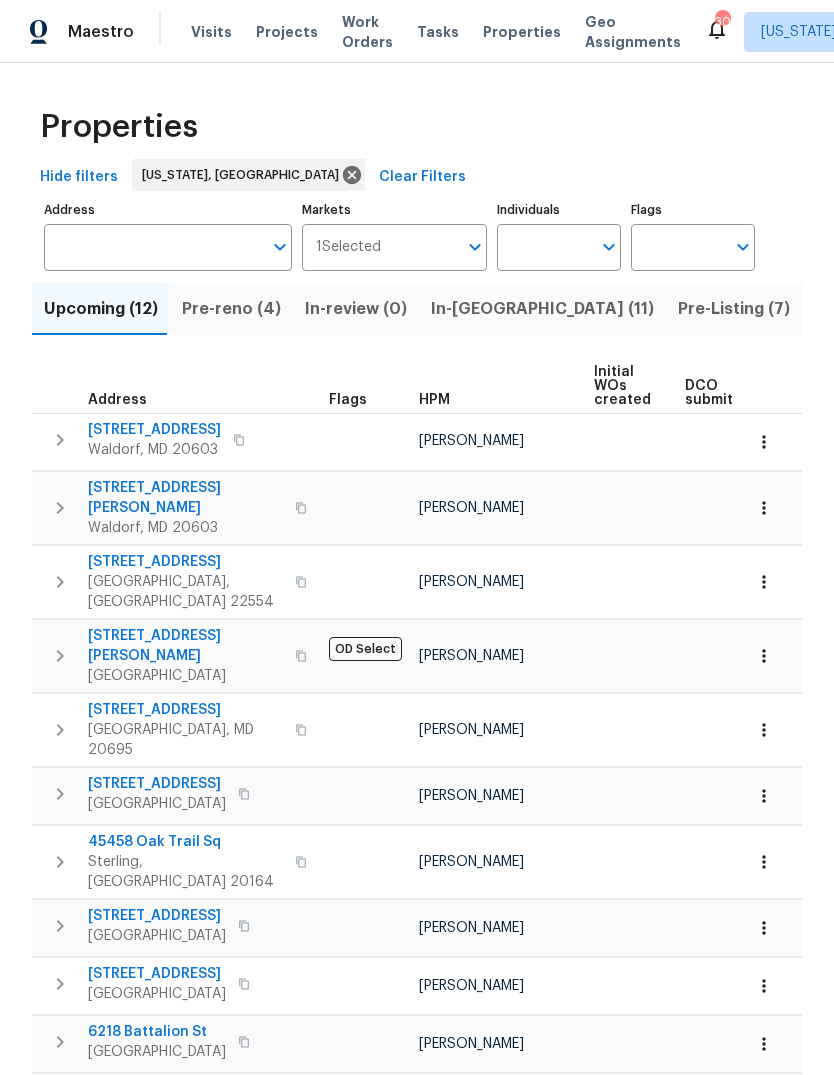 click on "Pre-Listing (7)" at bounding box center [734, 309] 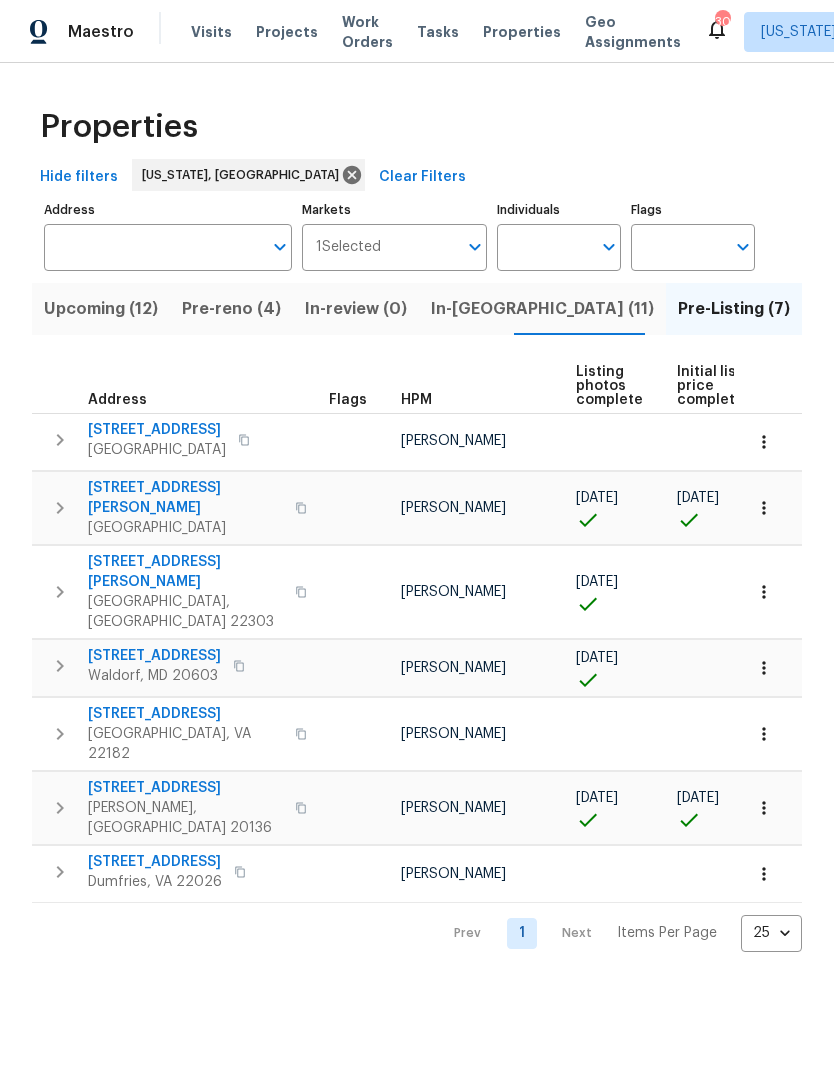 click on "In-reno (11)" at bounding box center [542, 309] 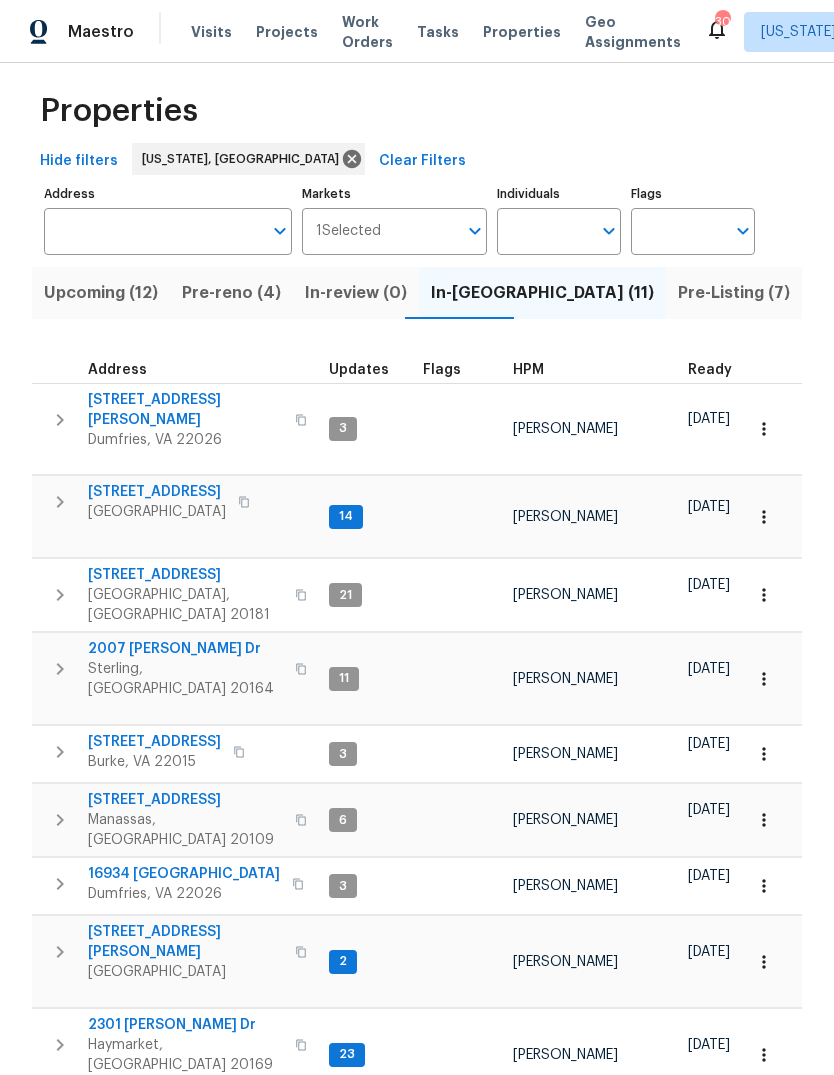 scroll, scrollTop: 15, scrollLeft: 0, axis: vertical 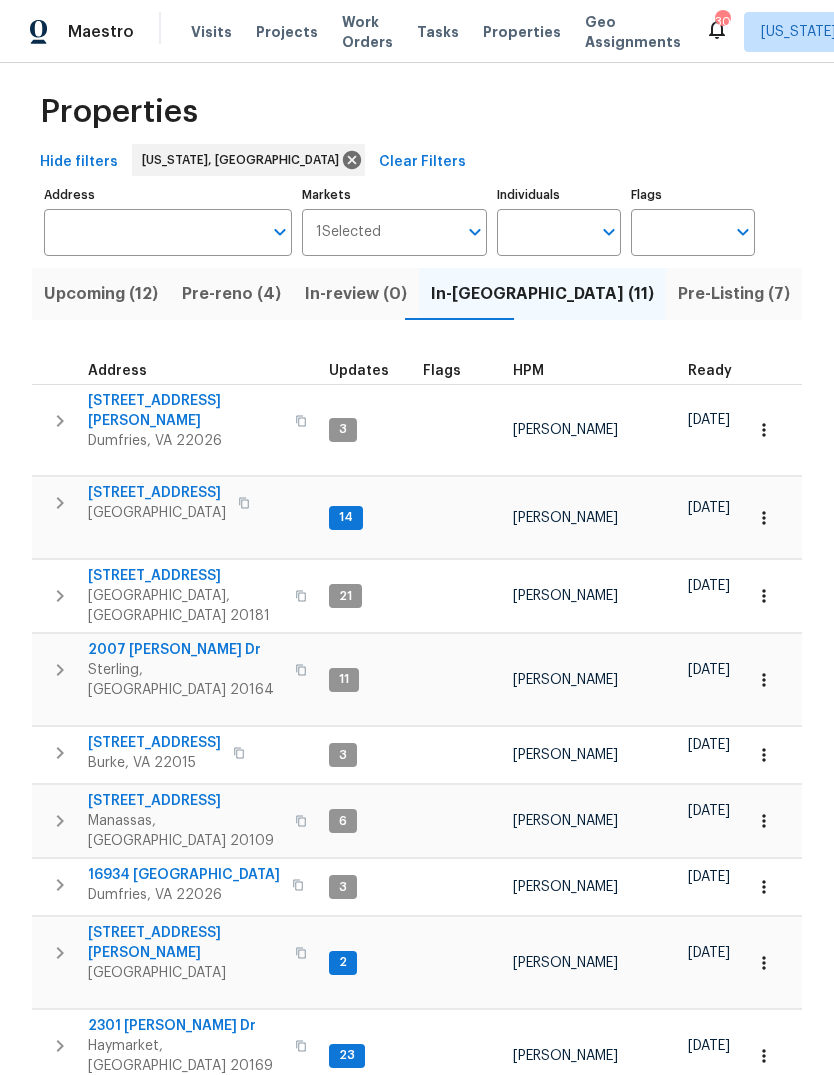 click on "Pre-Listing (7)" at bounding box center [734, 294] 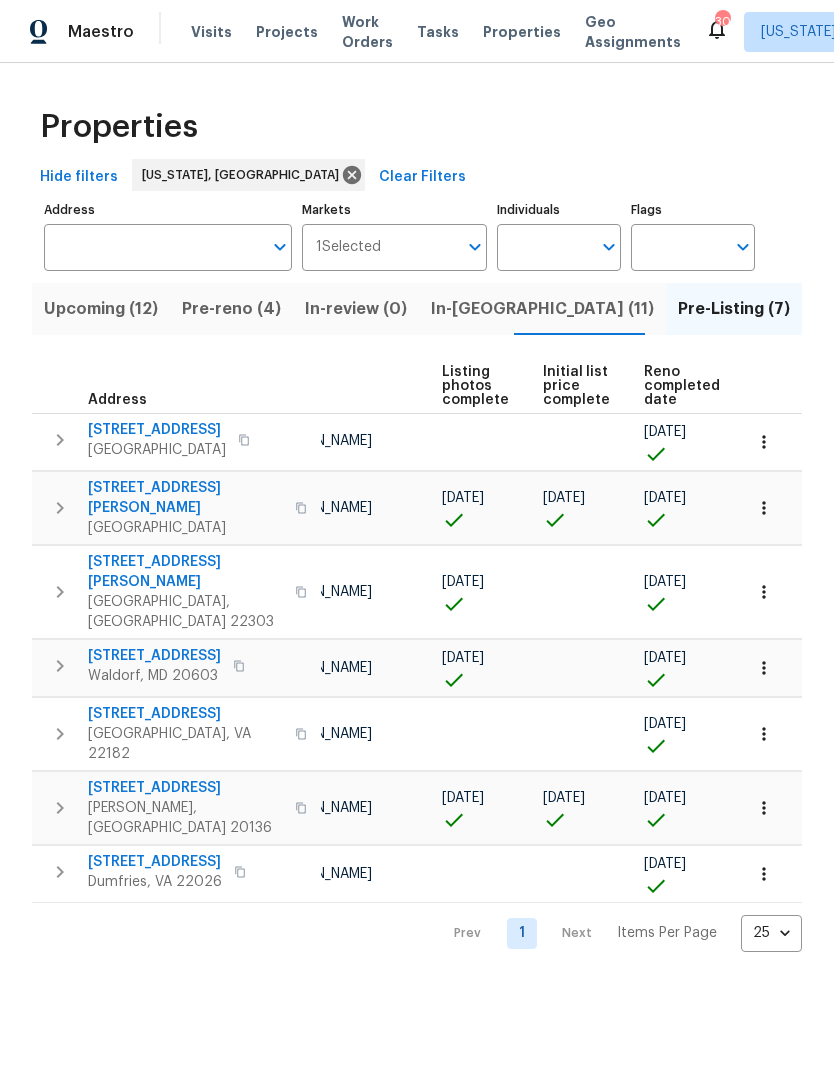 scroll, scrollTop: 0, scrollLeft: 133, axis: horizontal 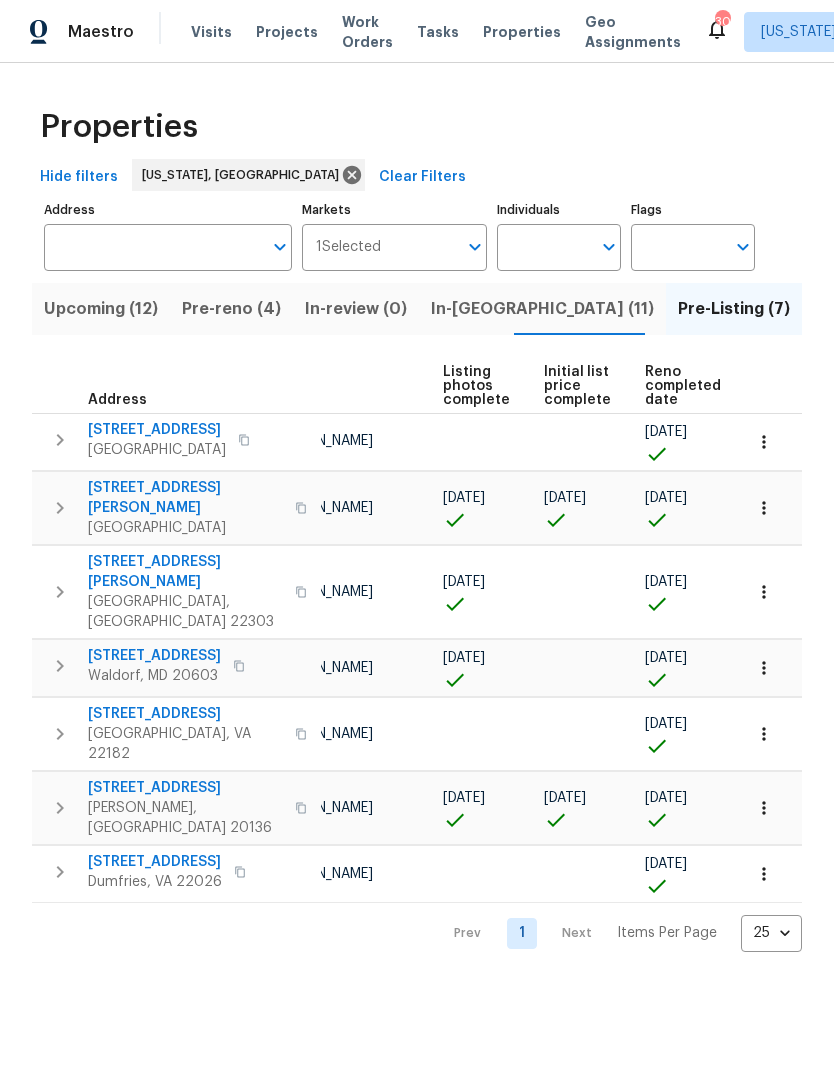 click on "Listed (53)" at bounding box center (856, 309) 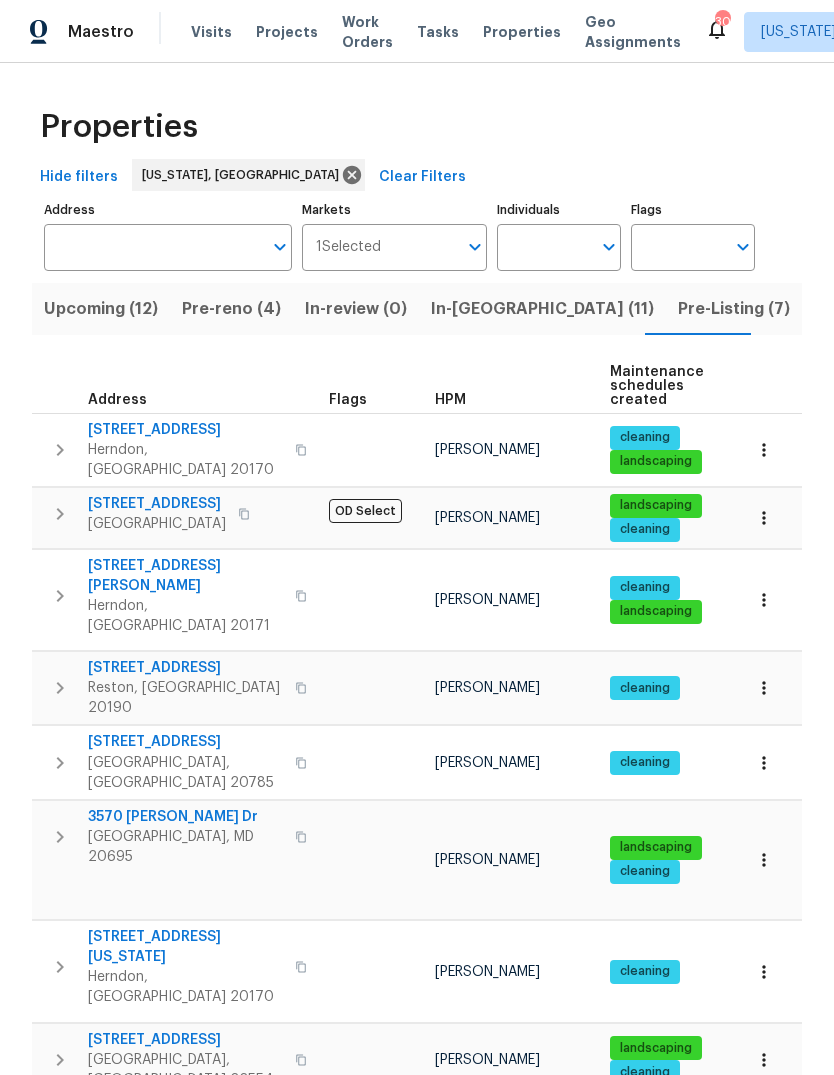 scroll, scrollTop: 16, scrollLeft: 0, axis: vertical 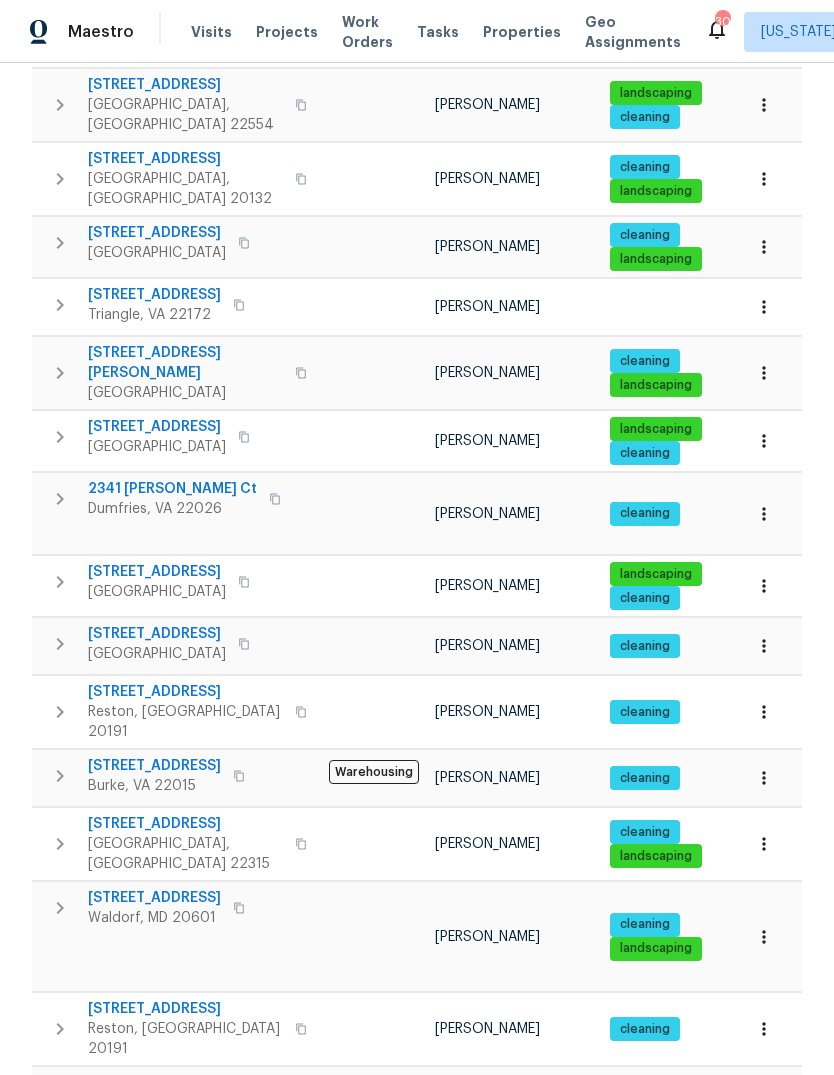 click on "Visits" at bounding box center (211, 32) 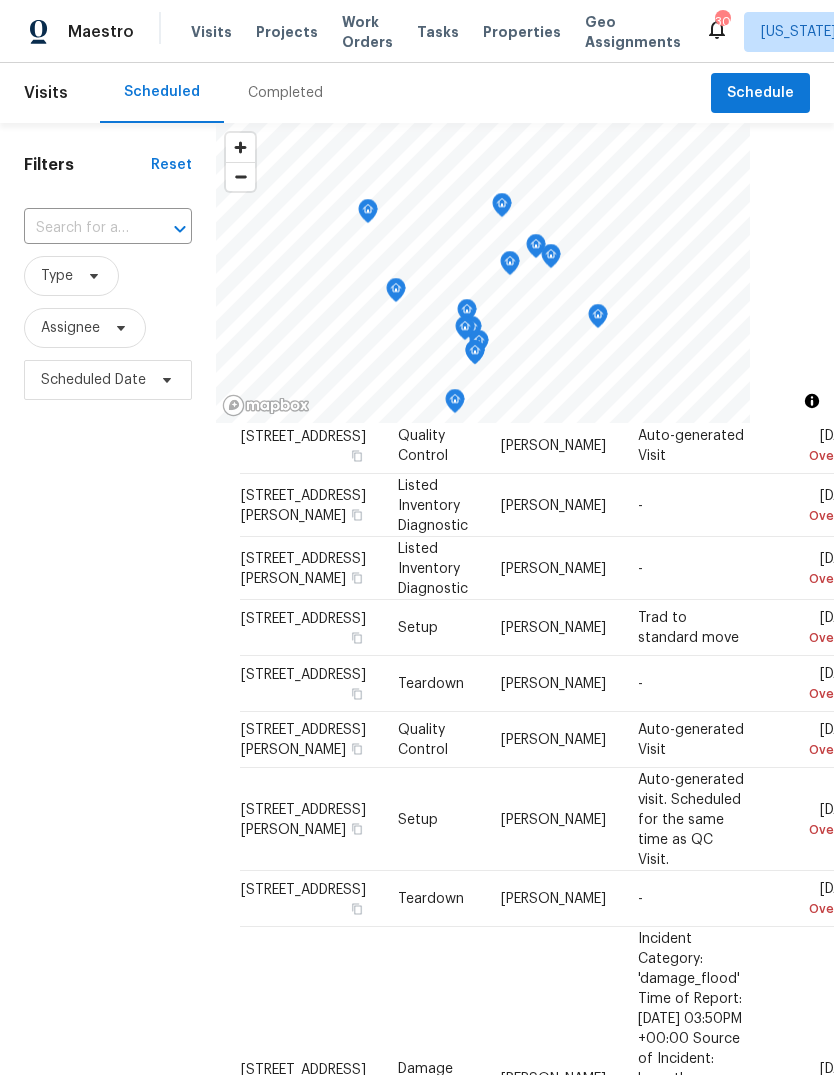 scroll, scrollTop: 3846, scrollLeft: 0, axis: vertical 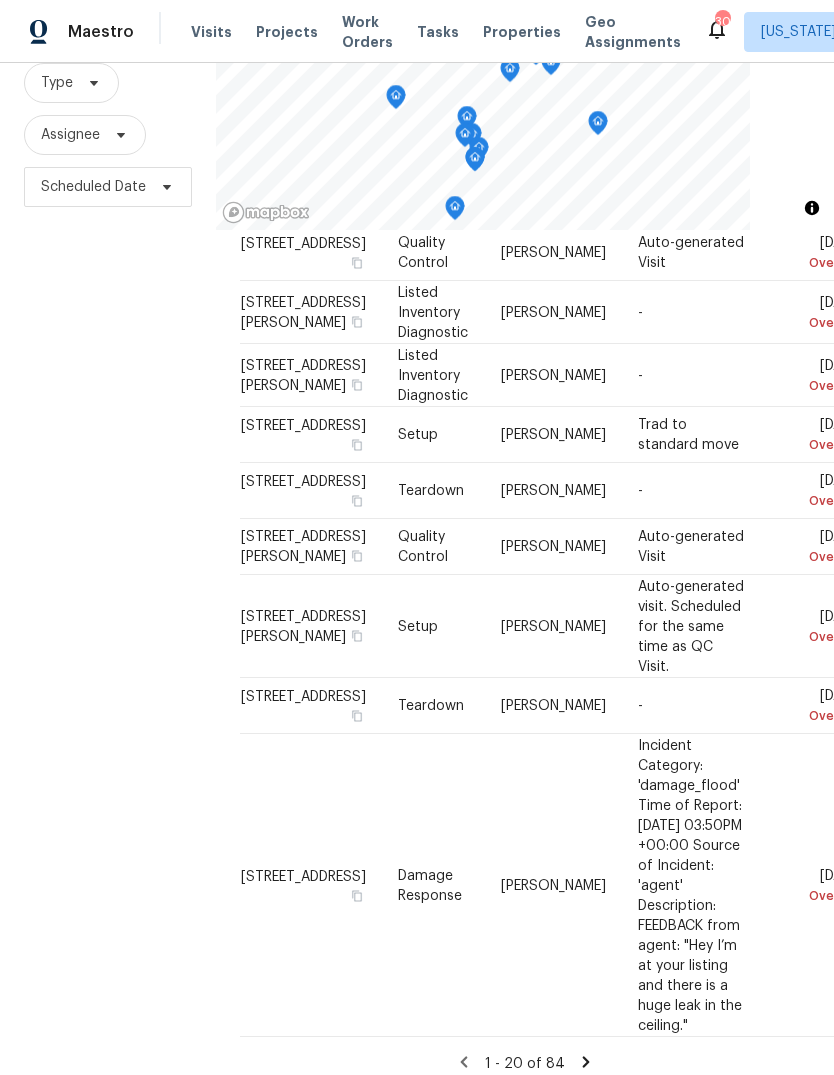 click 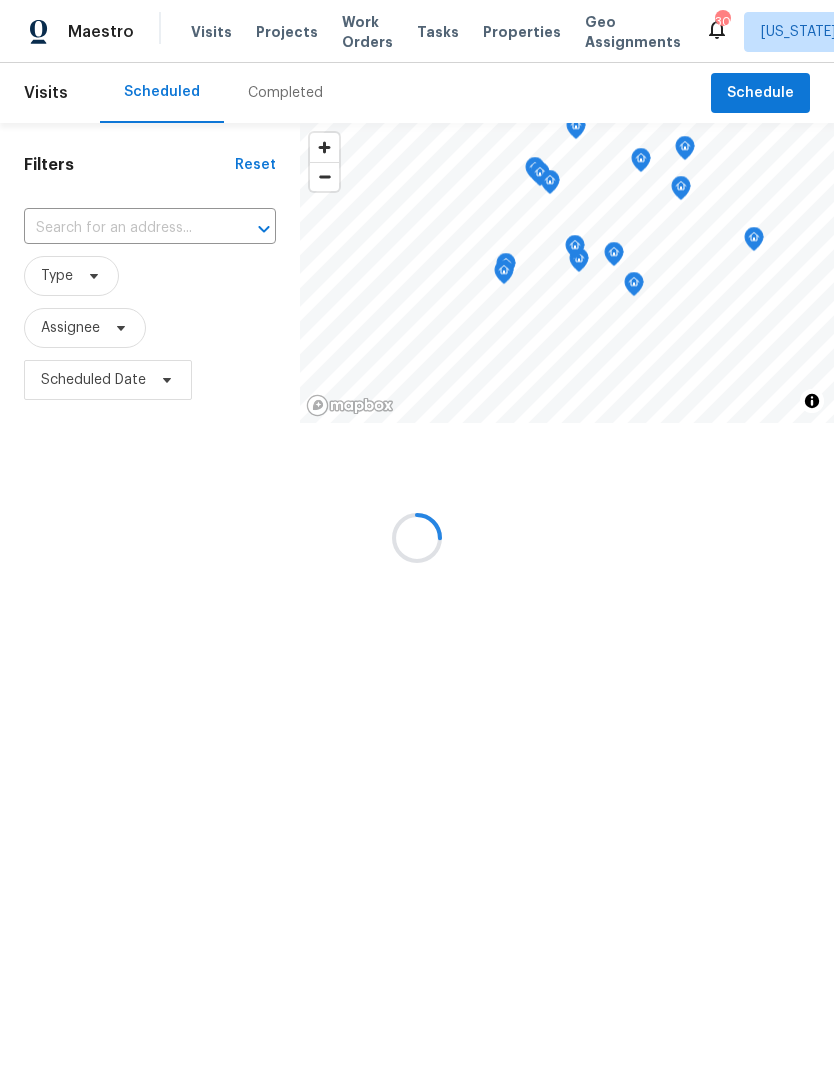 scroll, scrollTop: 0, scrollLeft: 0, axis: both 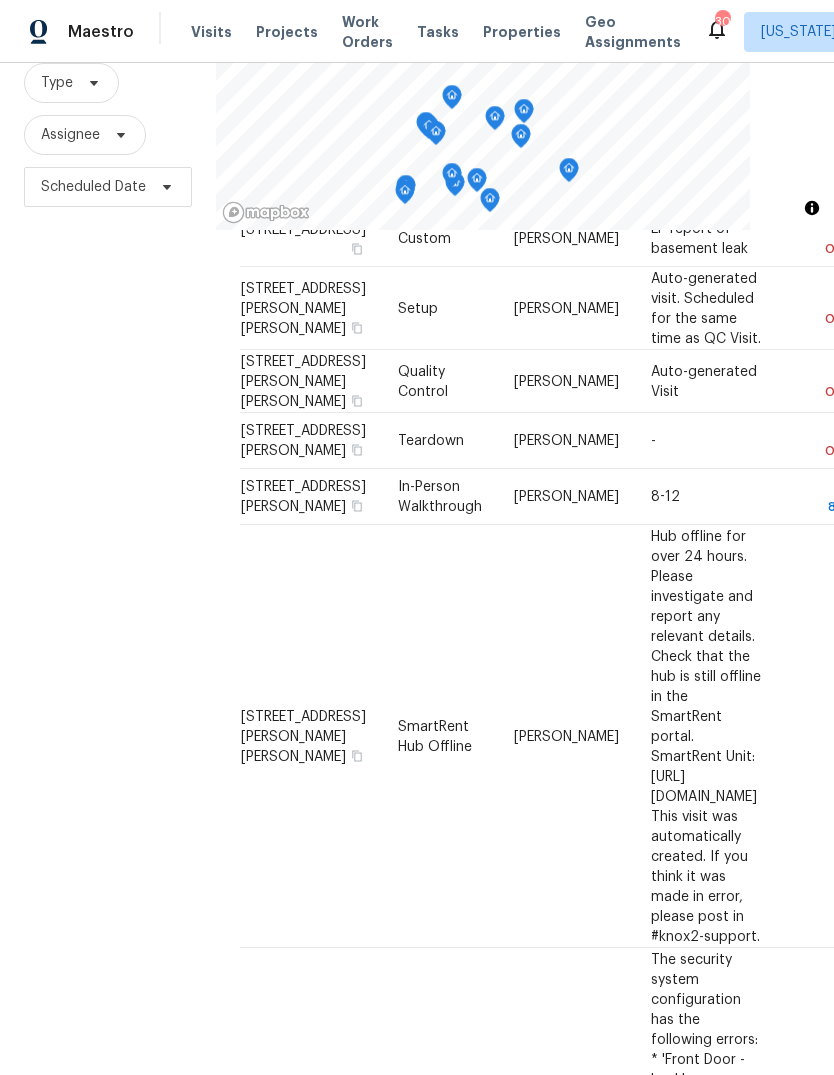 click on "Filters Reset ​ Type Assignee Scheduled Date" at bounding box center [108, 510] 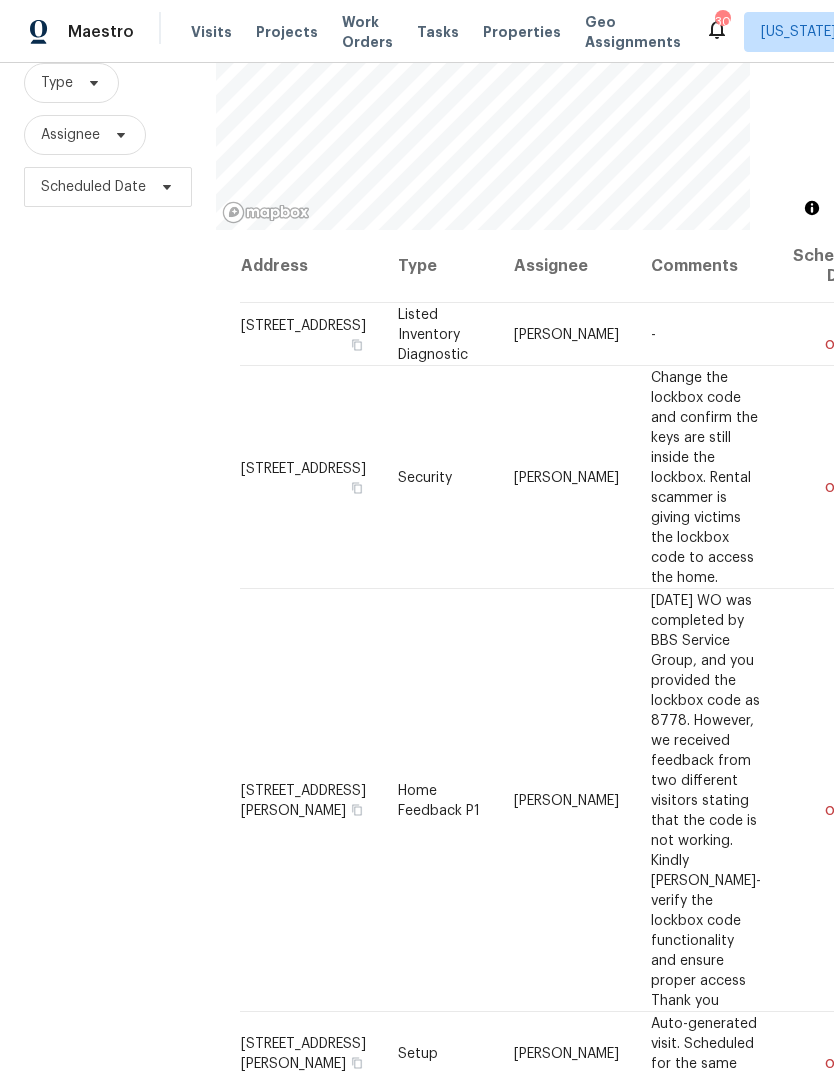 scroll, scrollTop: 0, scrollLeft: 0, axis: both 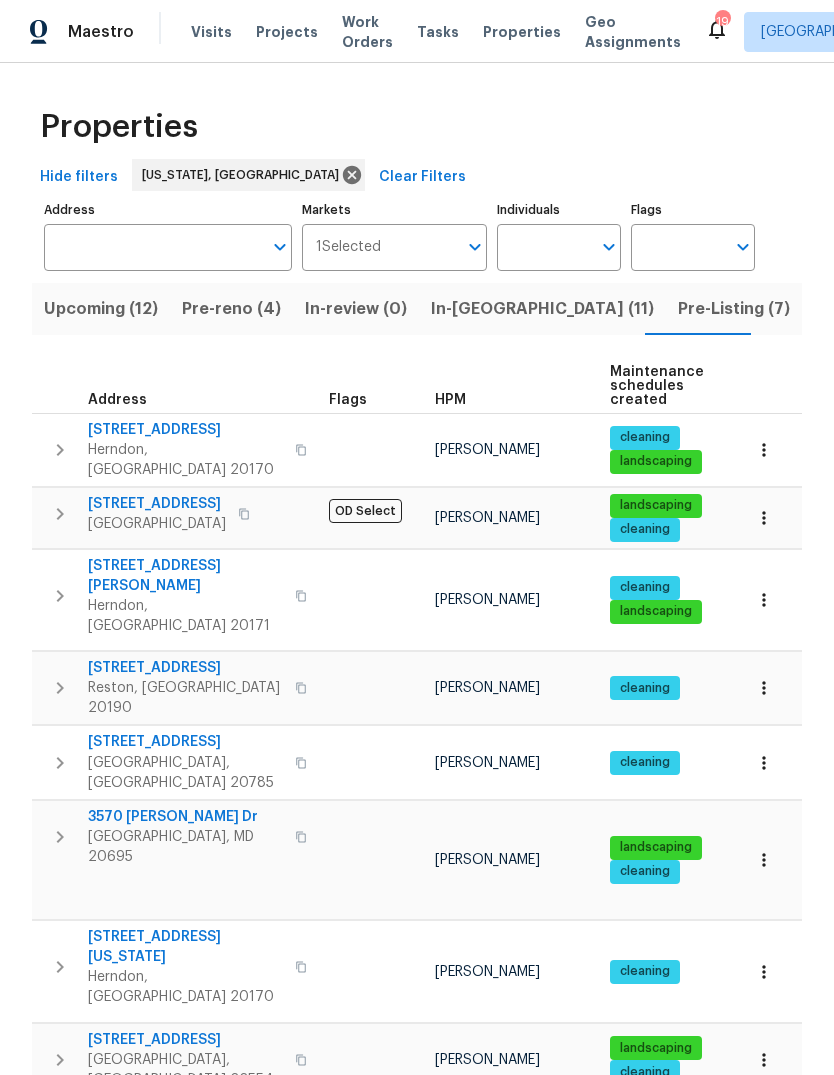 click on "Pre-reno (4)" at bounding box center [231, 309] 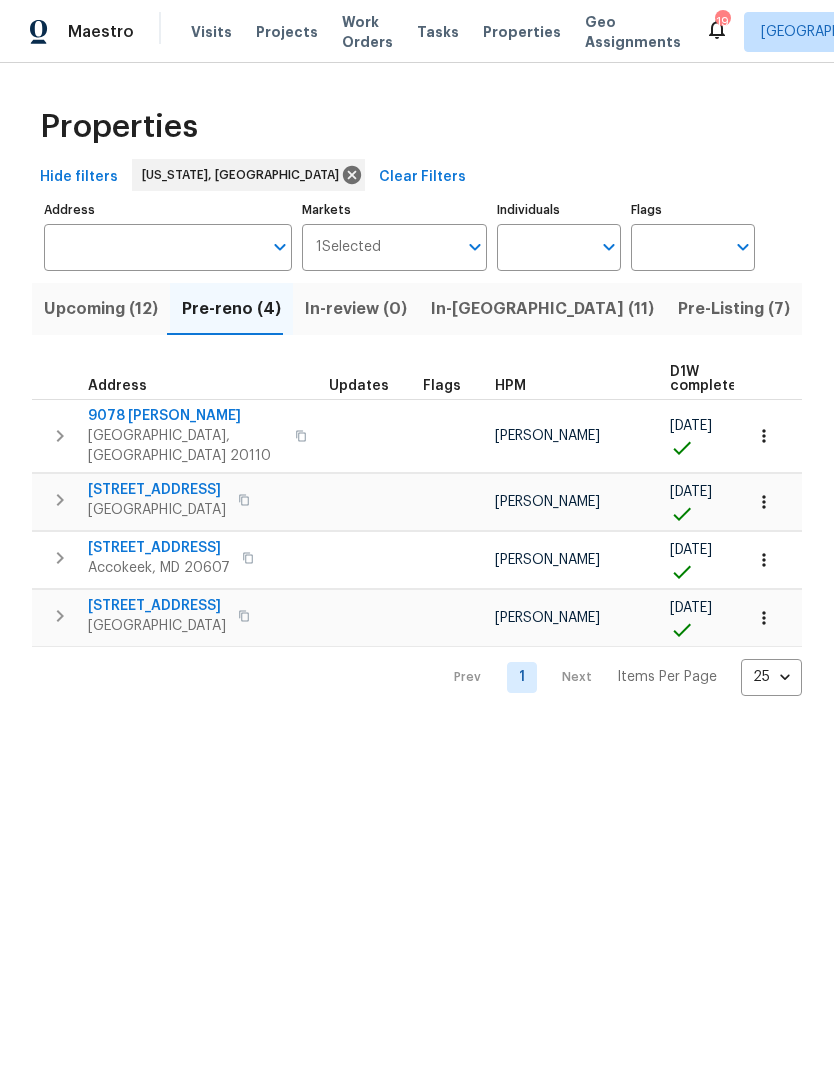 scroll, scrollTop: 0, scrollLeft: 0, axis: both 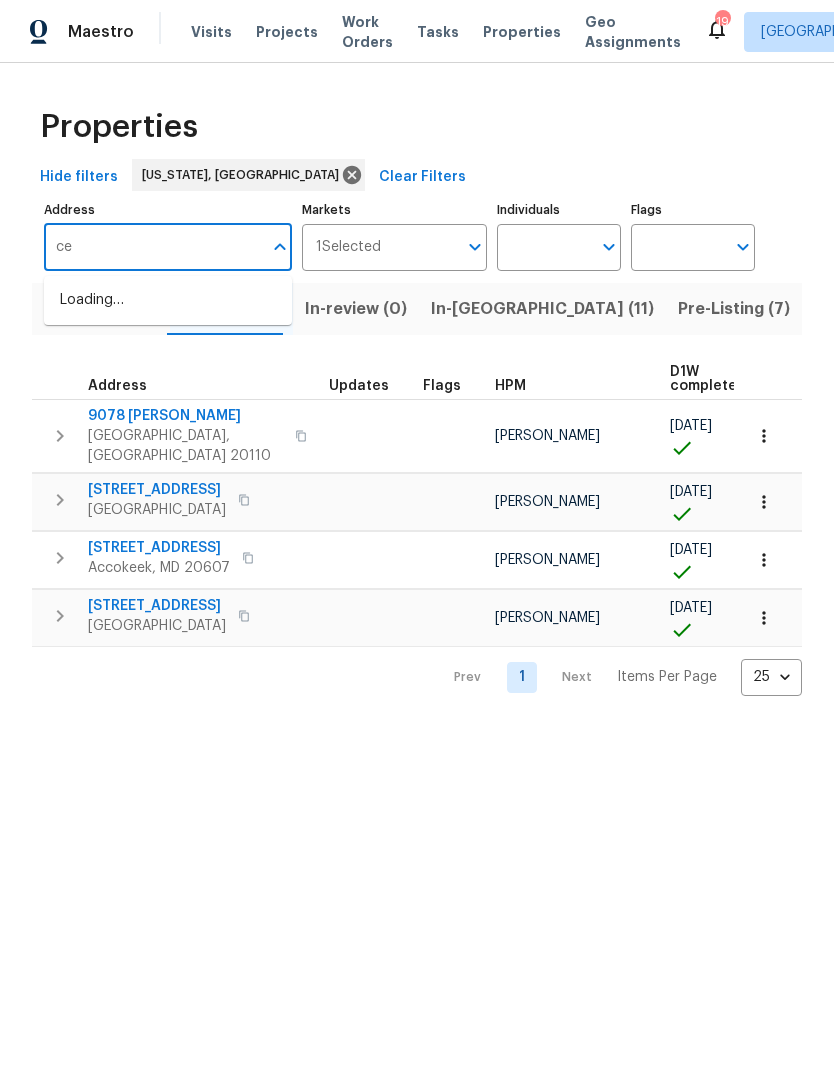 type on "c" 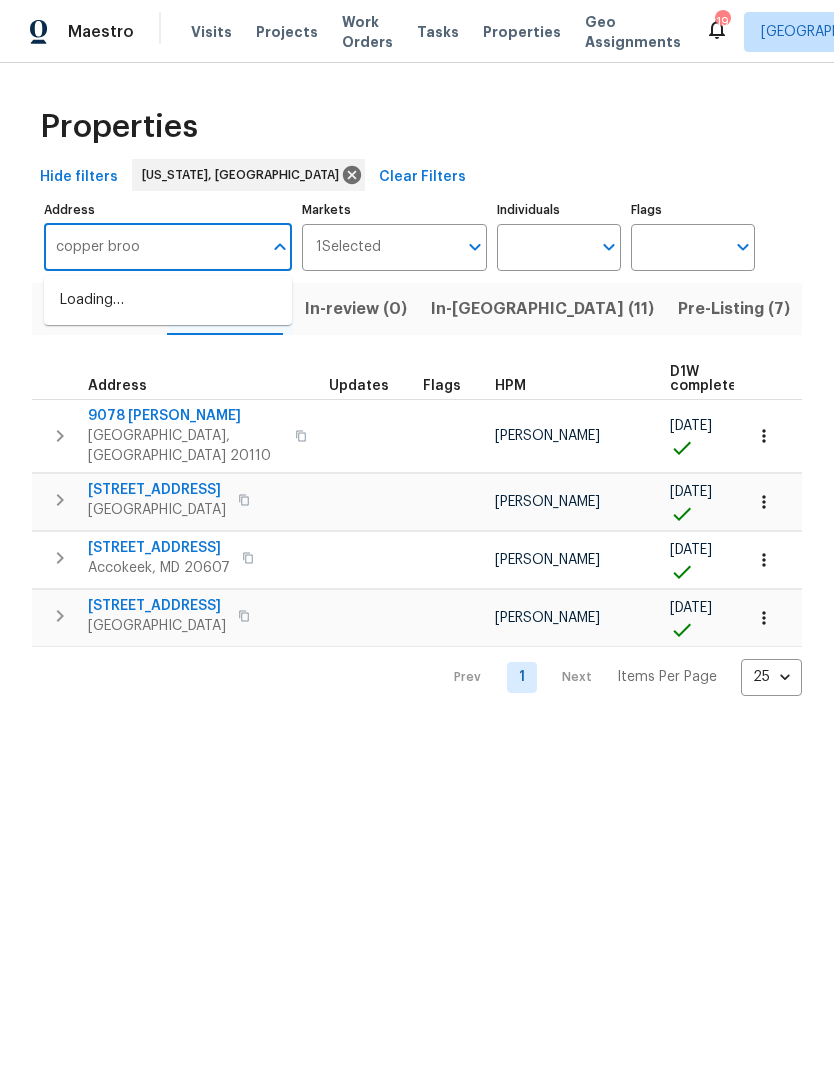 type on "copper brook" 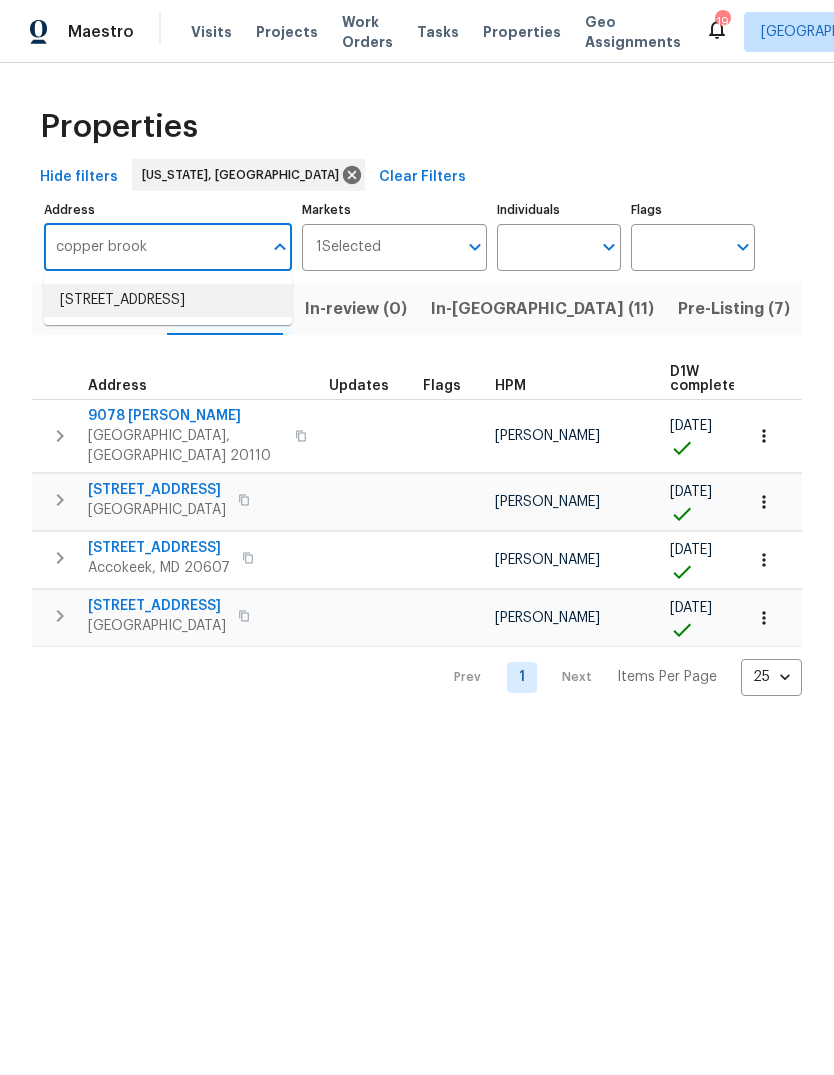 click on "13123 Copper Brook Way Herndon VA 20171" at bounding box center (168, 300) 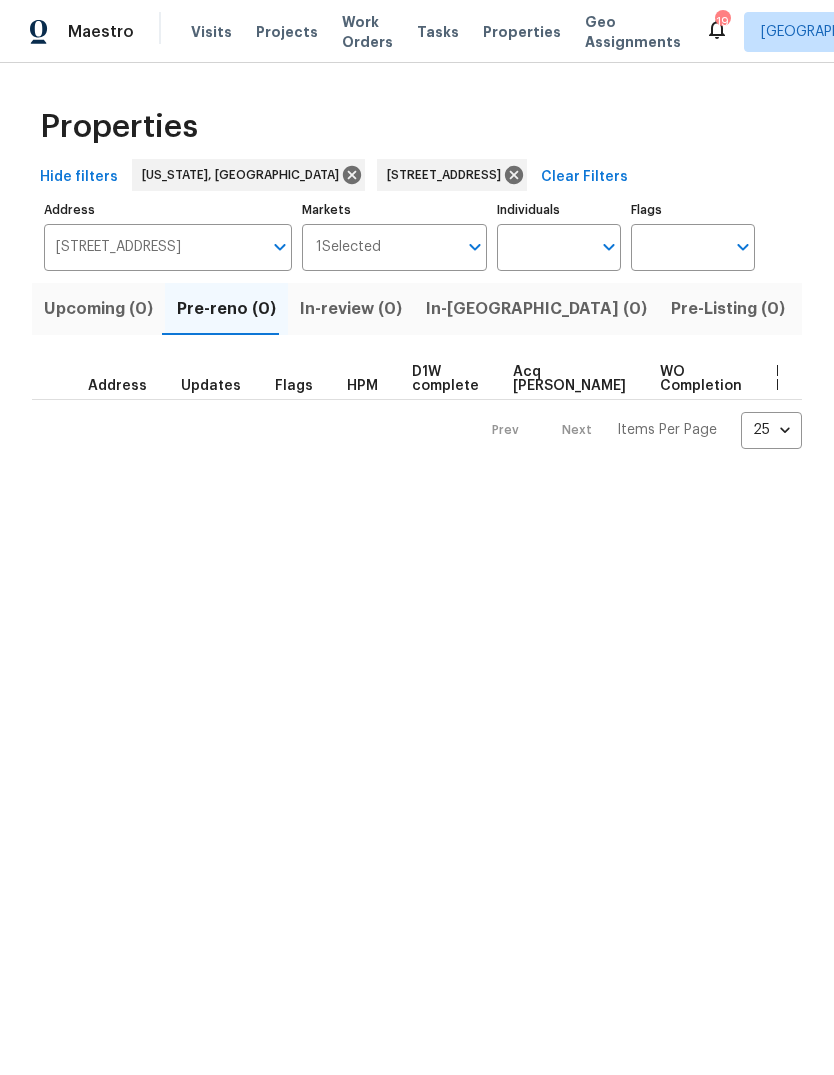 click on "Listed (1)" at bounding box center [845, 309] 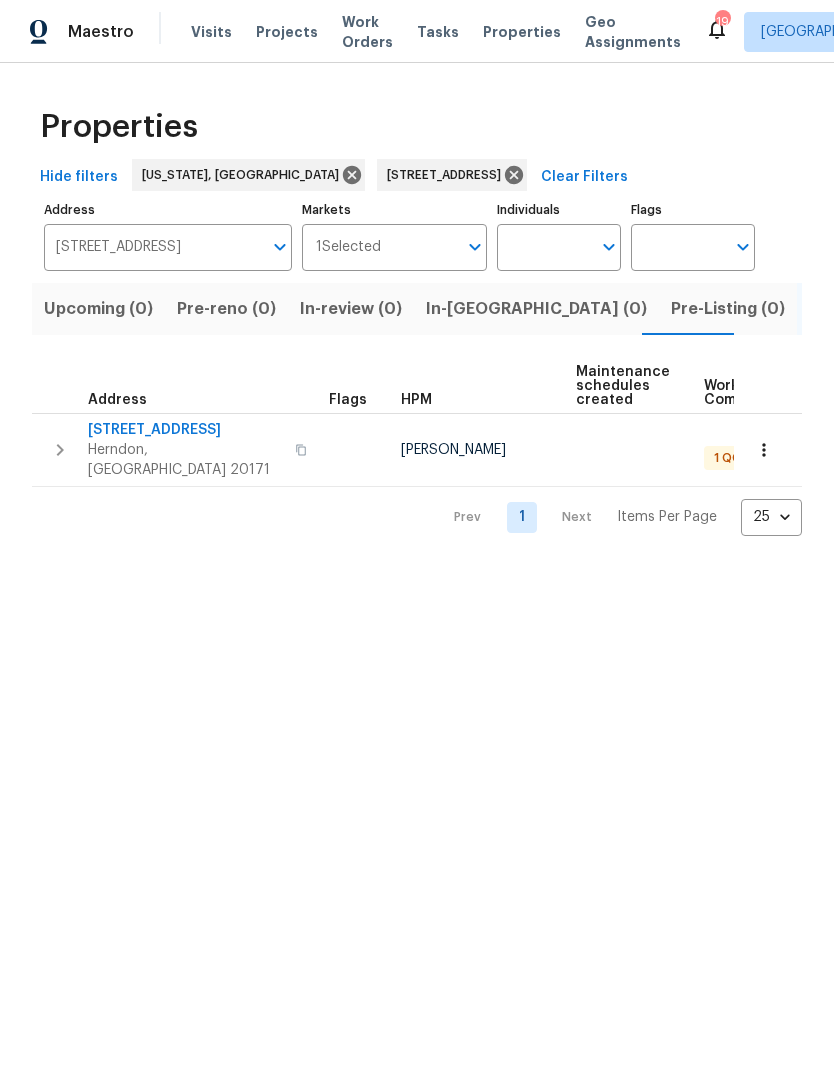 click on "Herndon, [GEOGRAPHIC_DATA] 20171" at bounding box center [185, 460] 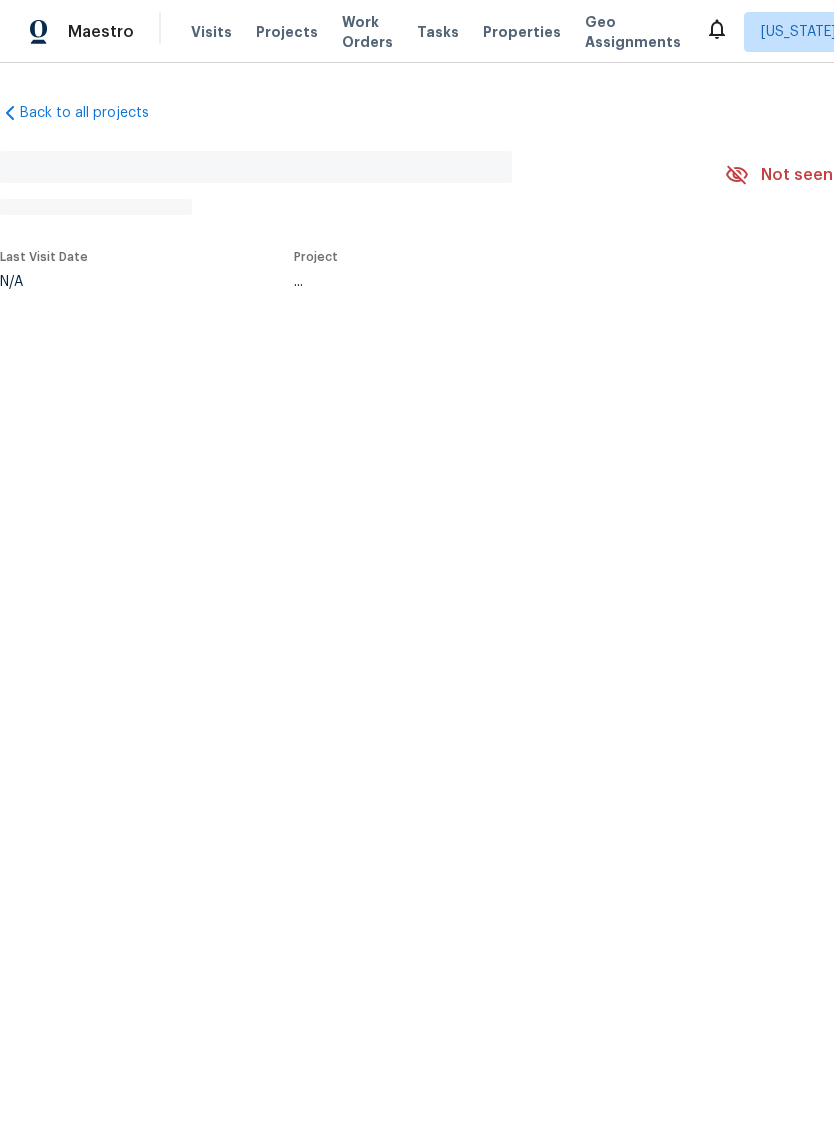 scroll, scrollTop: 0, scrollLeft: 0, axis: both 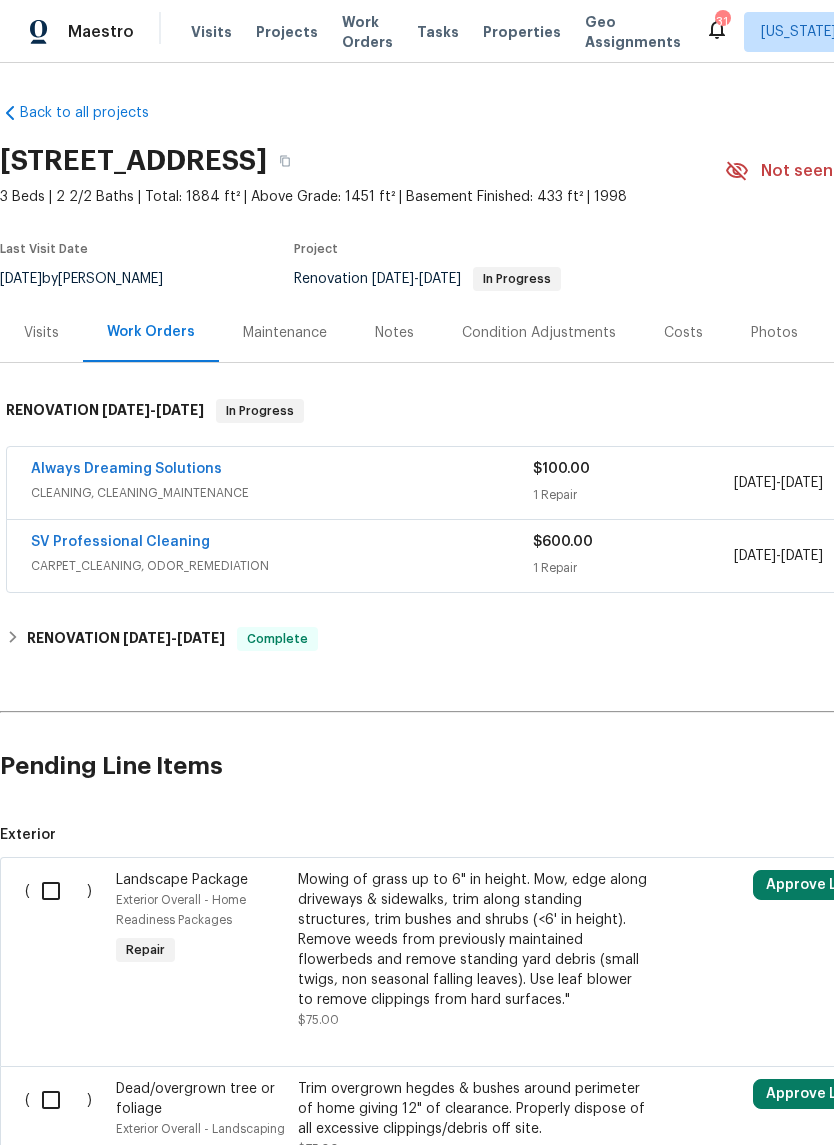 click on "Always Dreaming Solutions" at bounding box center (126, 469) 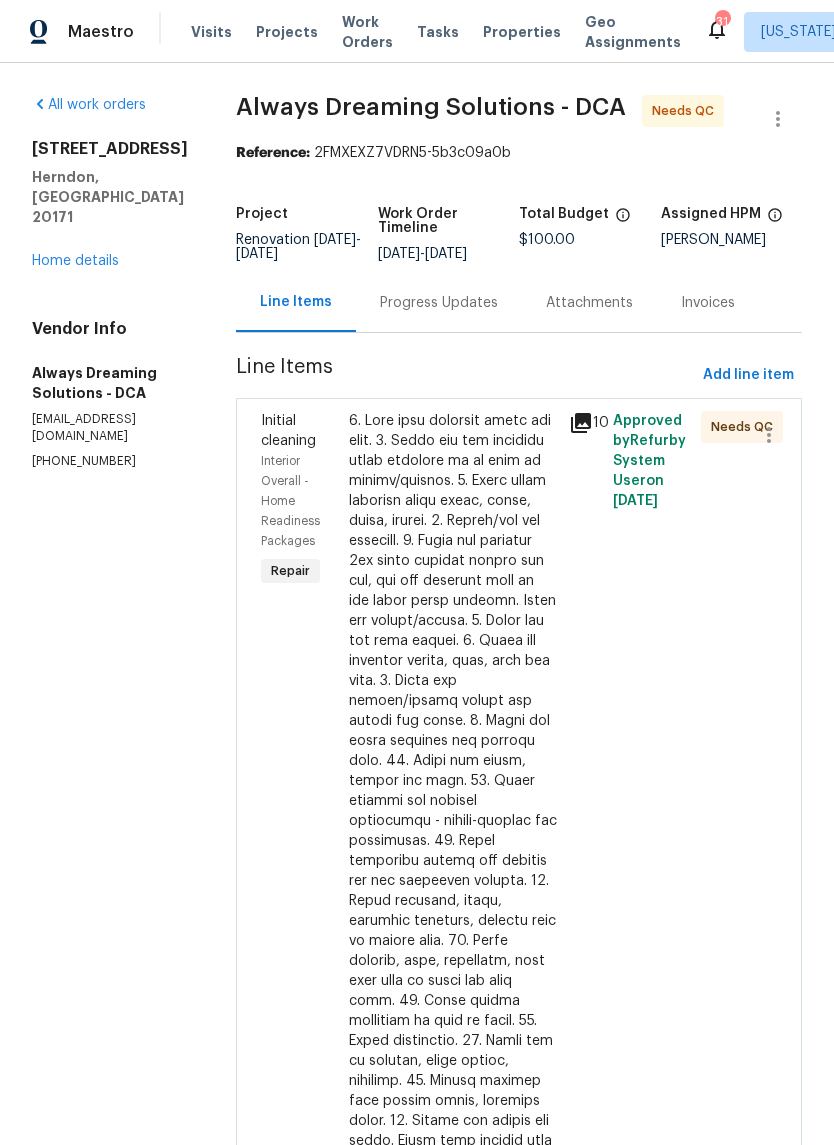 scroll, scrollTop: 0, scrollLeft: 0, axis: both 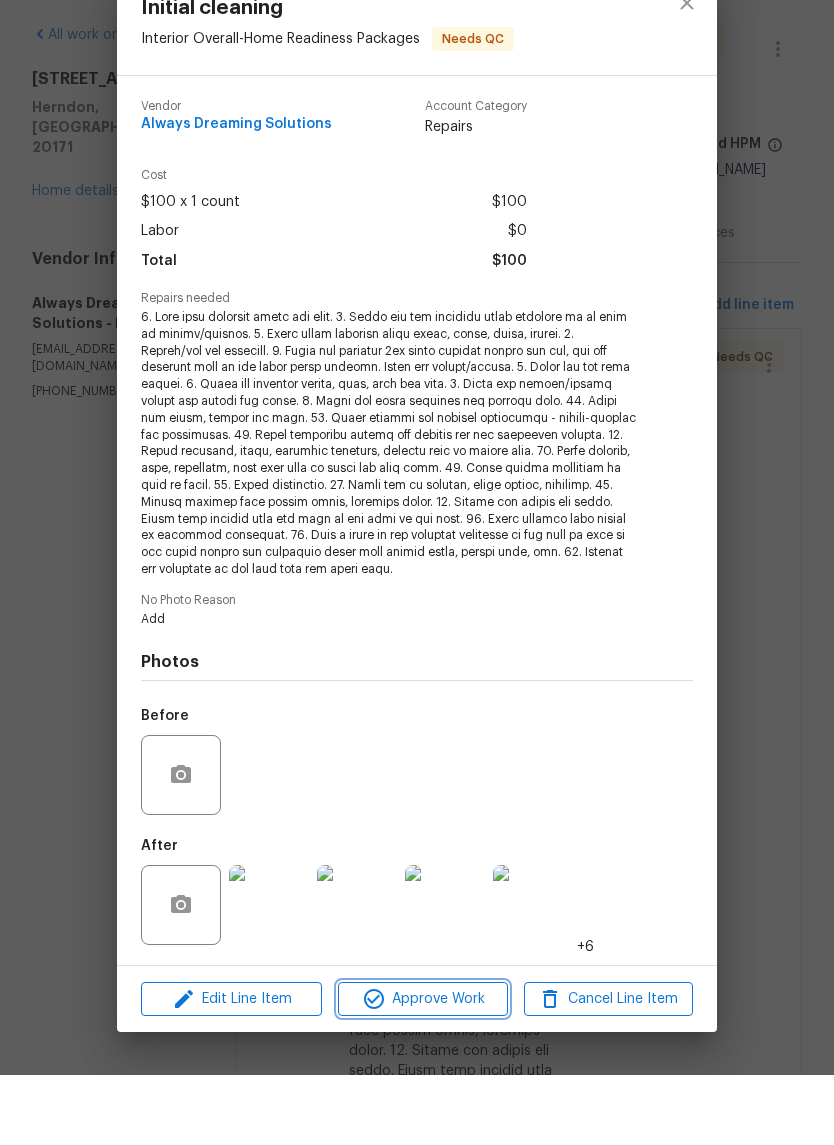 click on "Approve Work" at bounding box center [422, 1069] 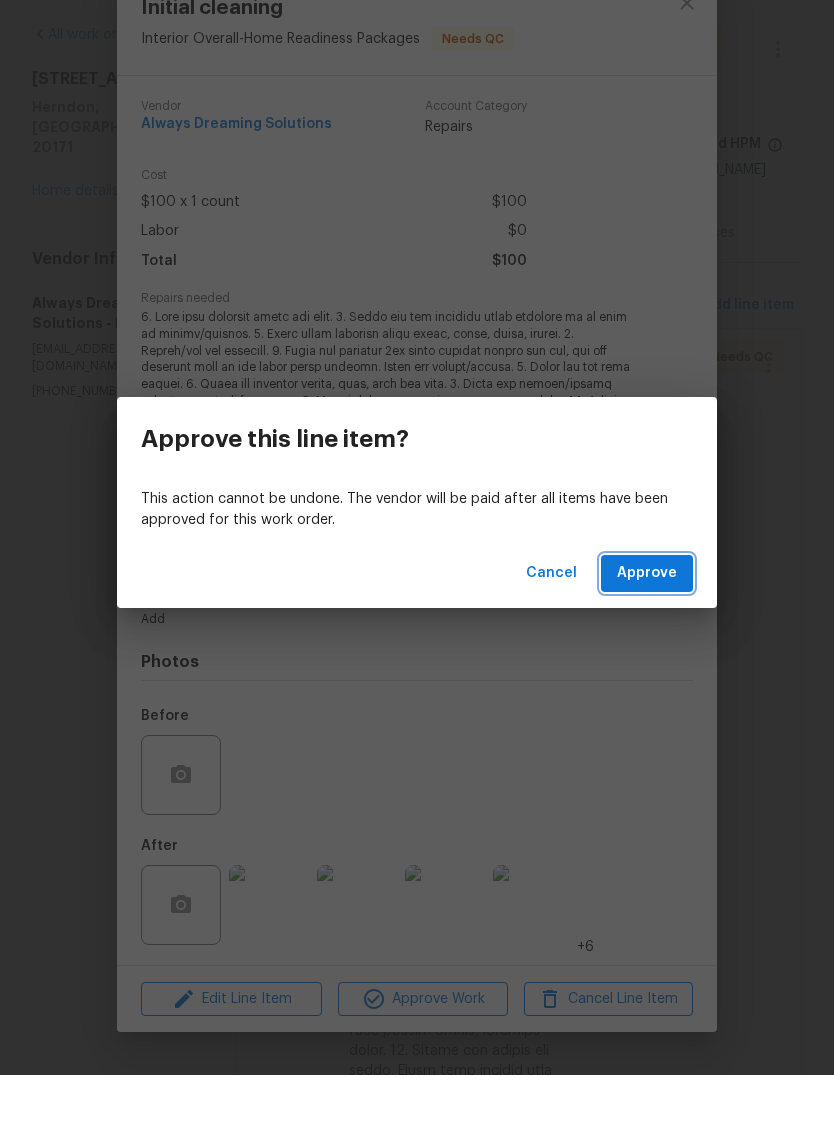 click on "Approve" at bounding box center [647, 643] 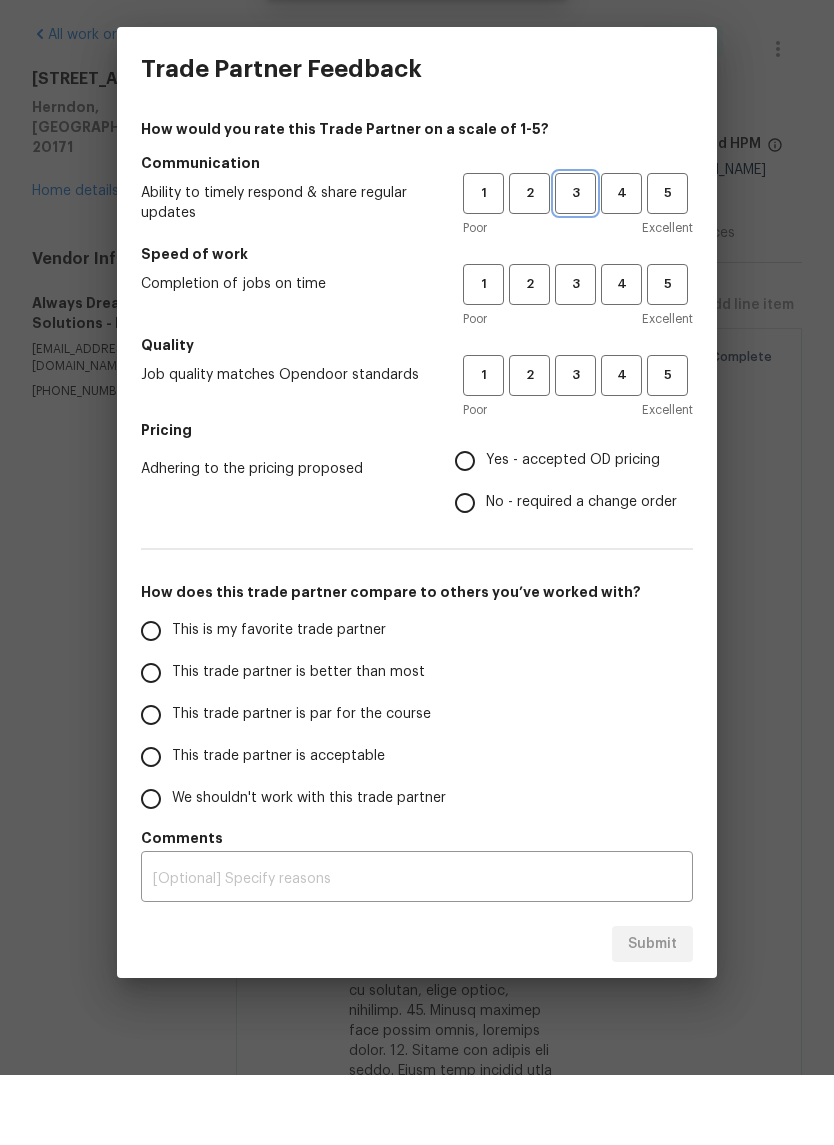 click on "3" at bounding box center [575, 263] 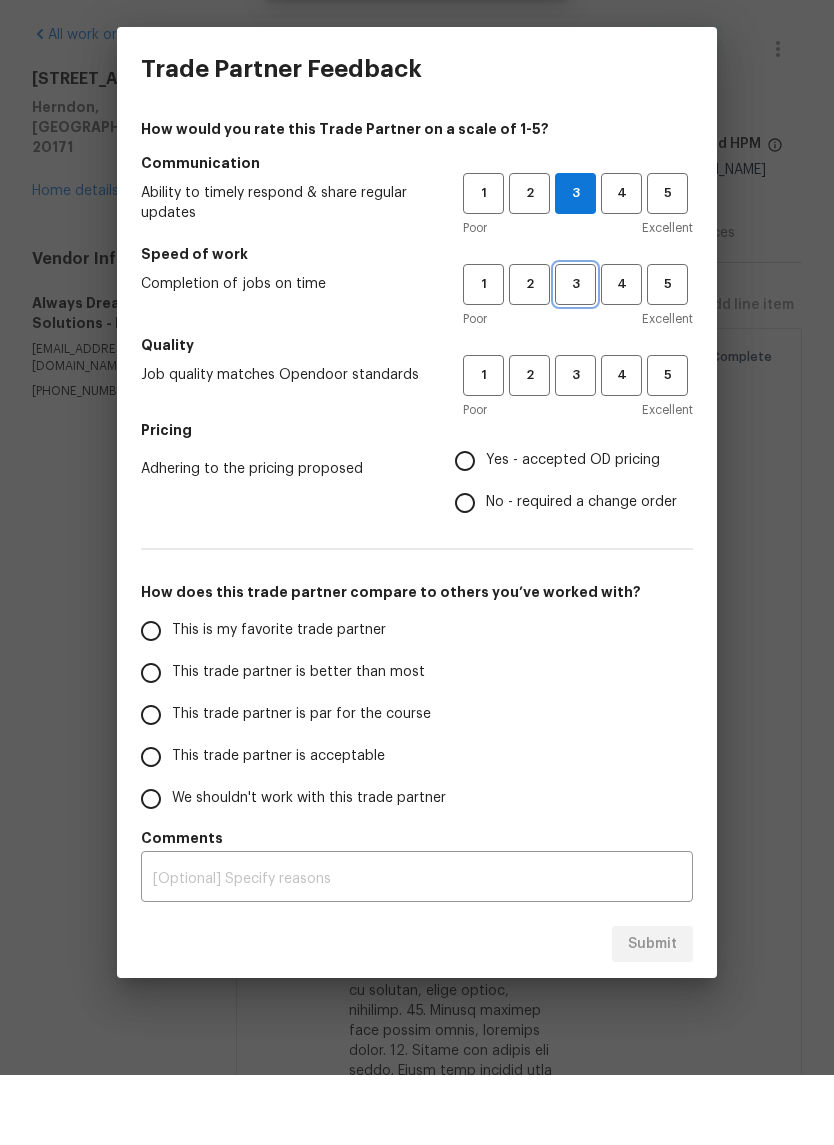 click on "3" at bounding box center [575, 354] 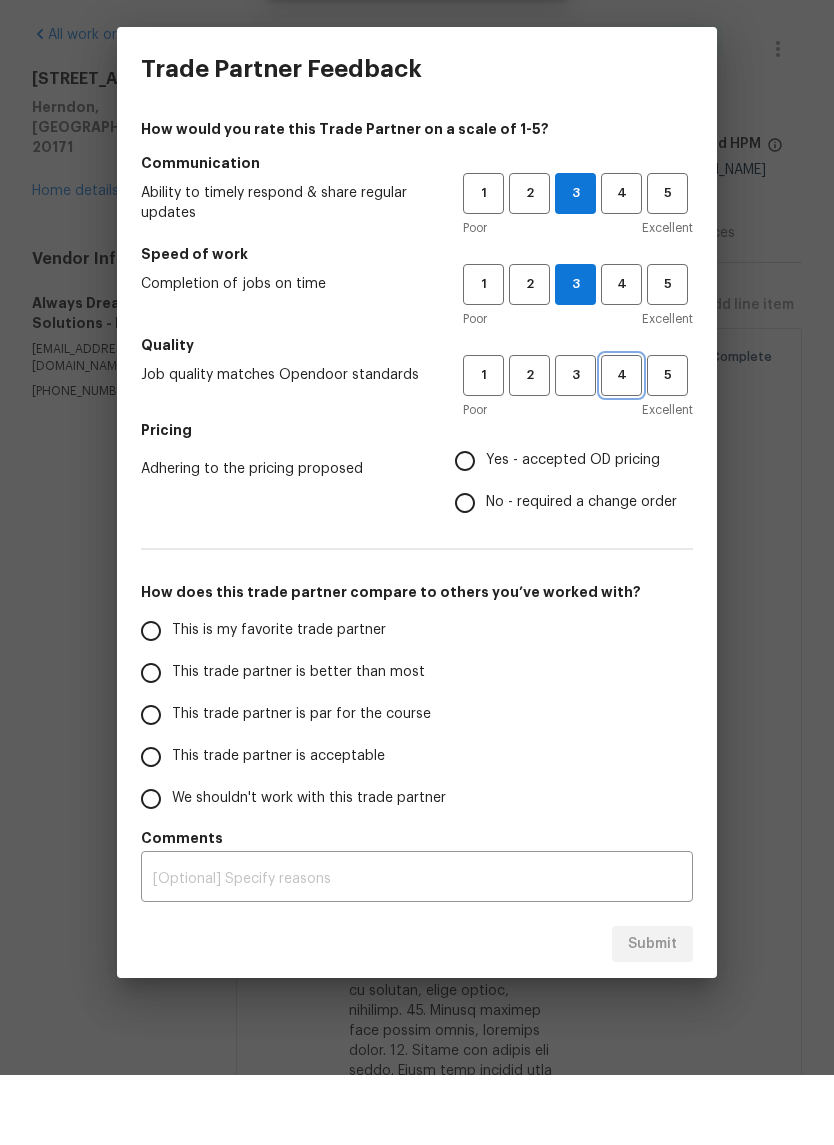 click on "4" at bounding box center [621, 445] 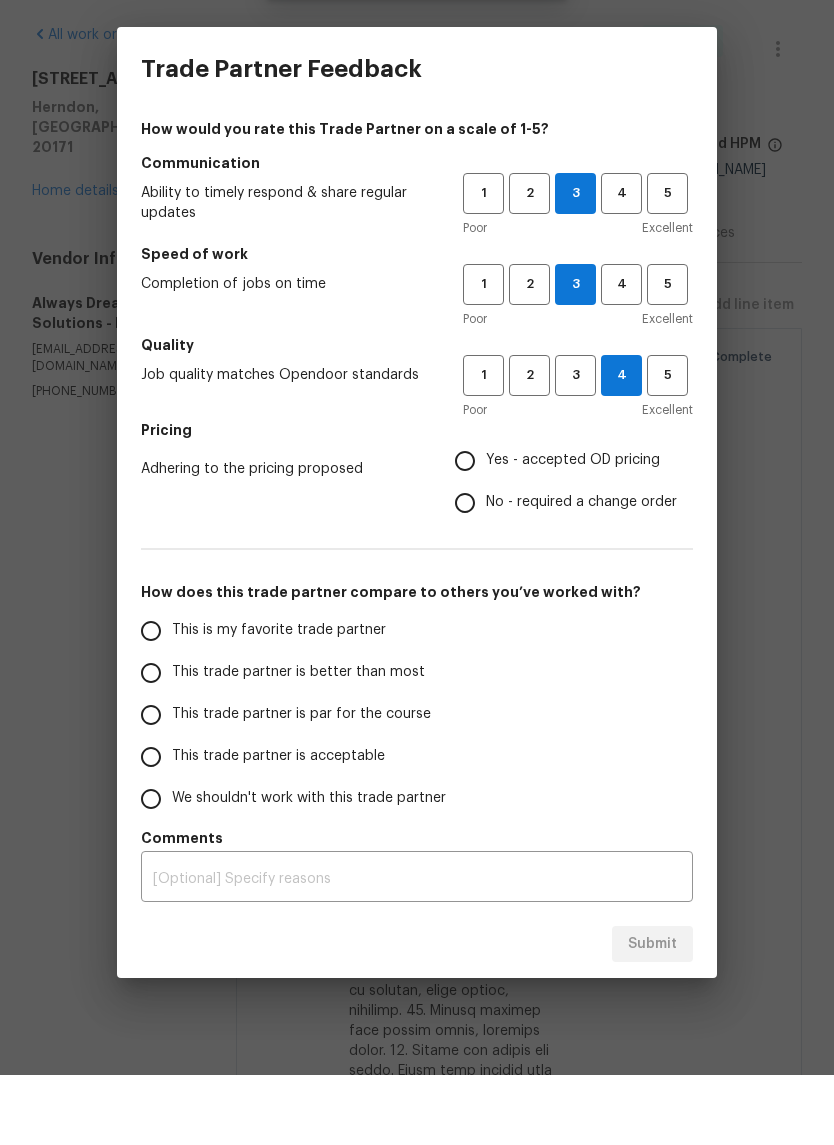 click on "Yes - accepted OD pricing" at bounding box center (465, 531) 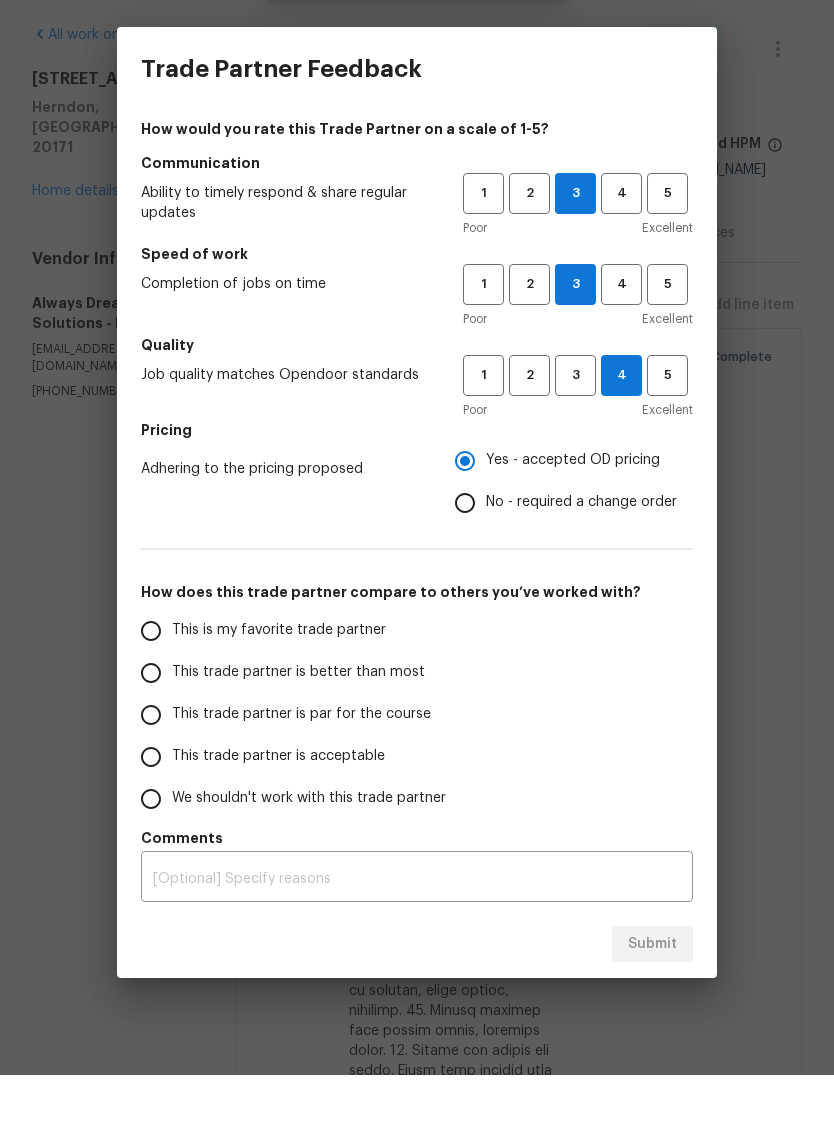 click on "This trade partner is par for the course" at bounding box center (151, 785) 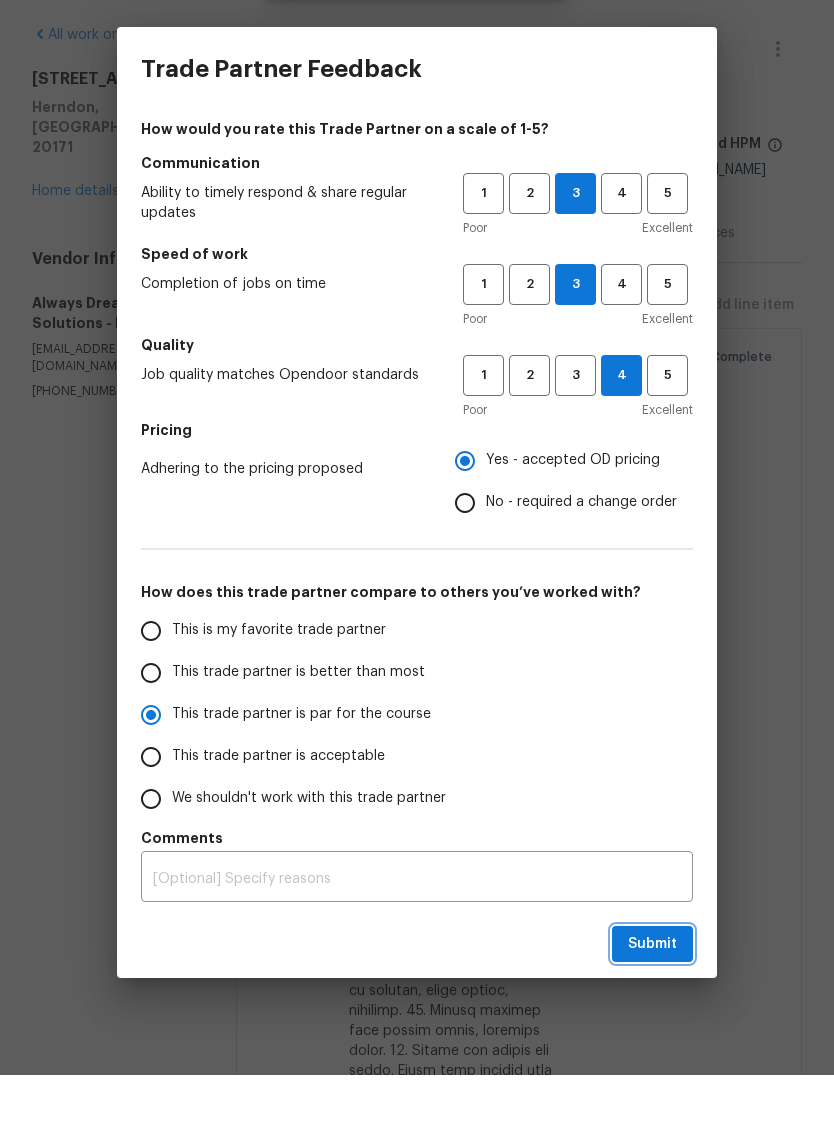 click on "Submit" at bounding box center [652, 1014] 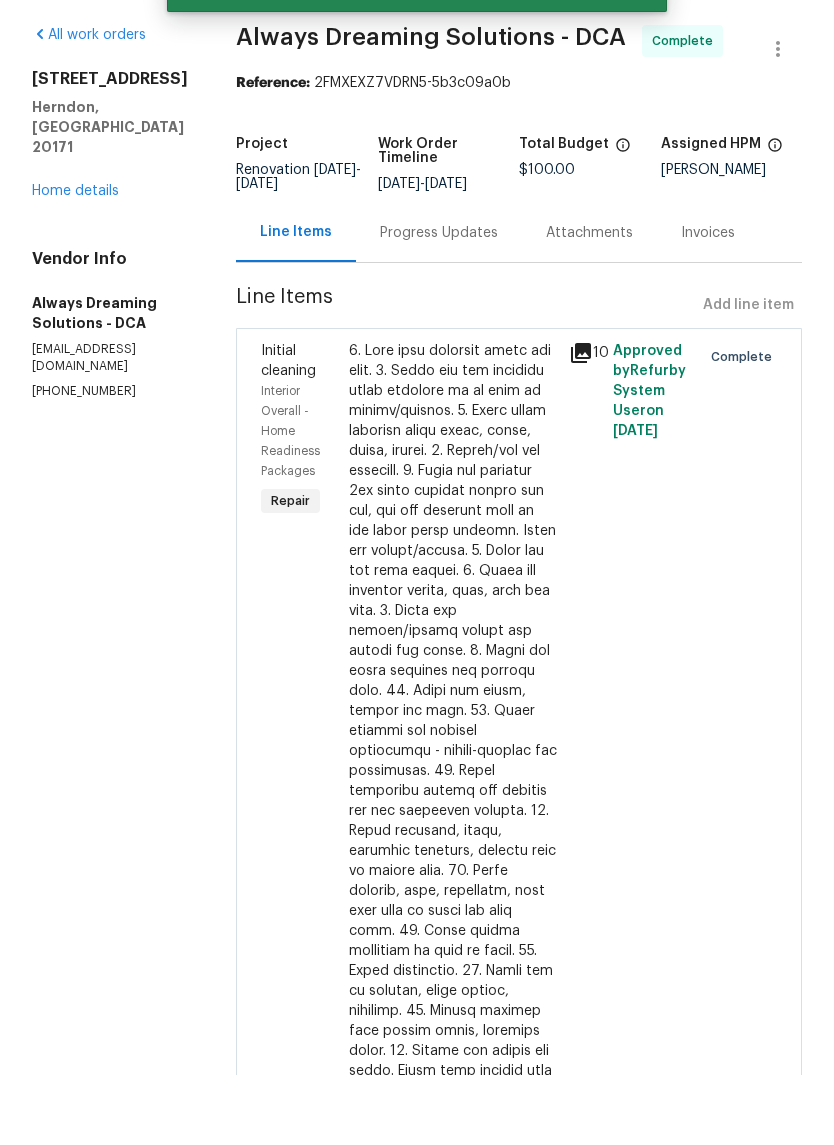 click on "Home details" at bounding box center (75, 261) 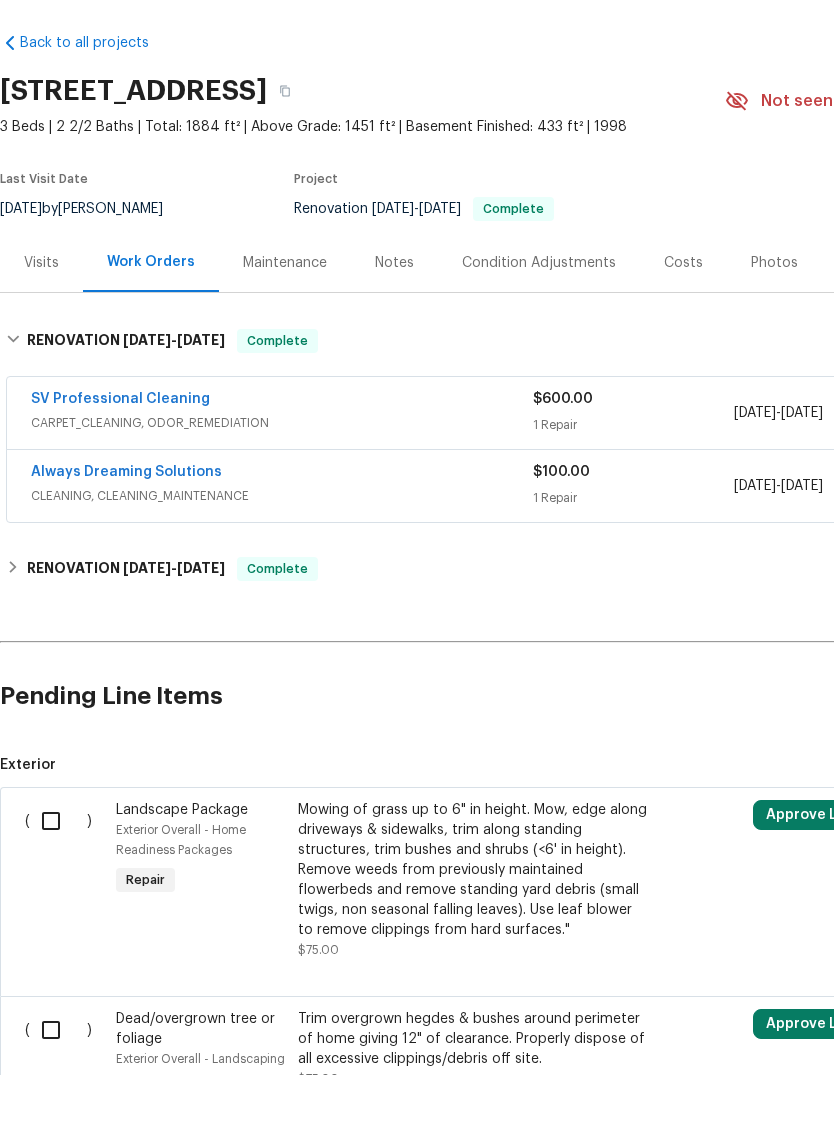 scroll, scrollTop: 0, scrollLeft: 0, axis: both 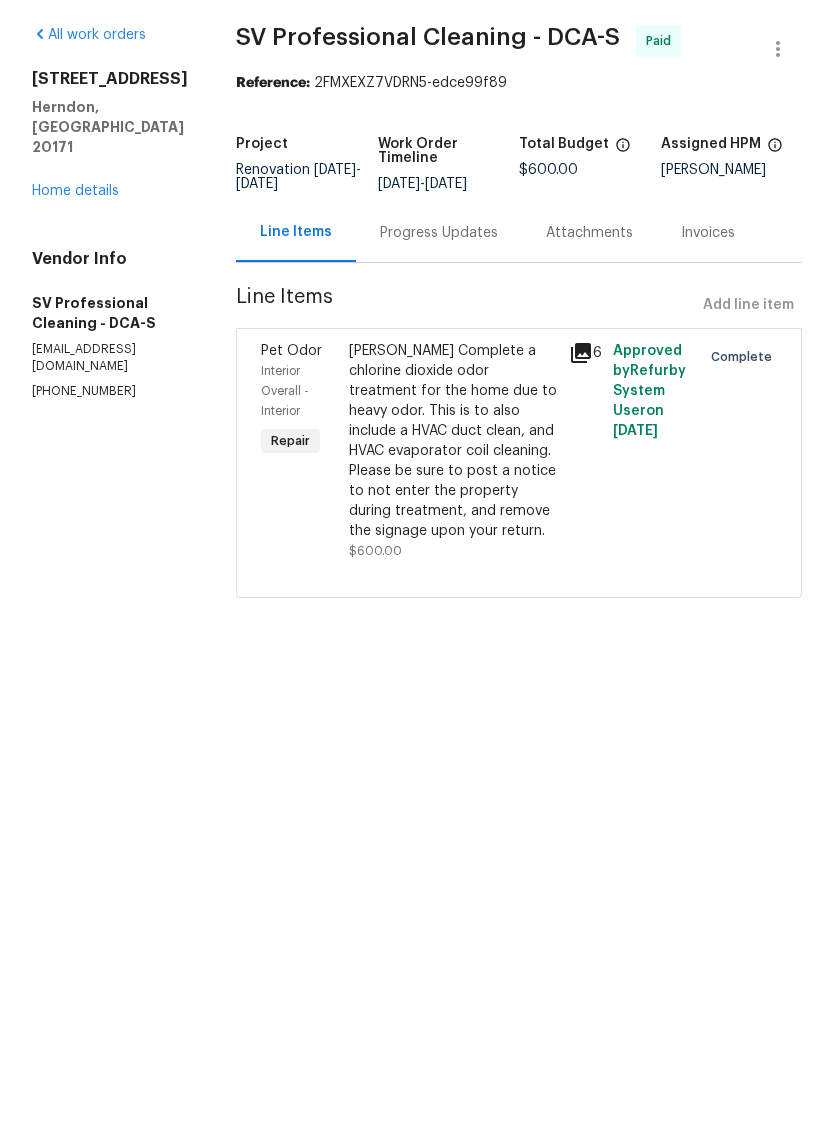 click on "[STREET_ADDRESS] Home details" at bounding box center [110, 205] 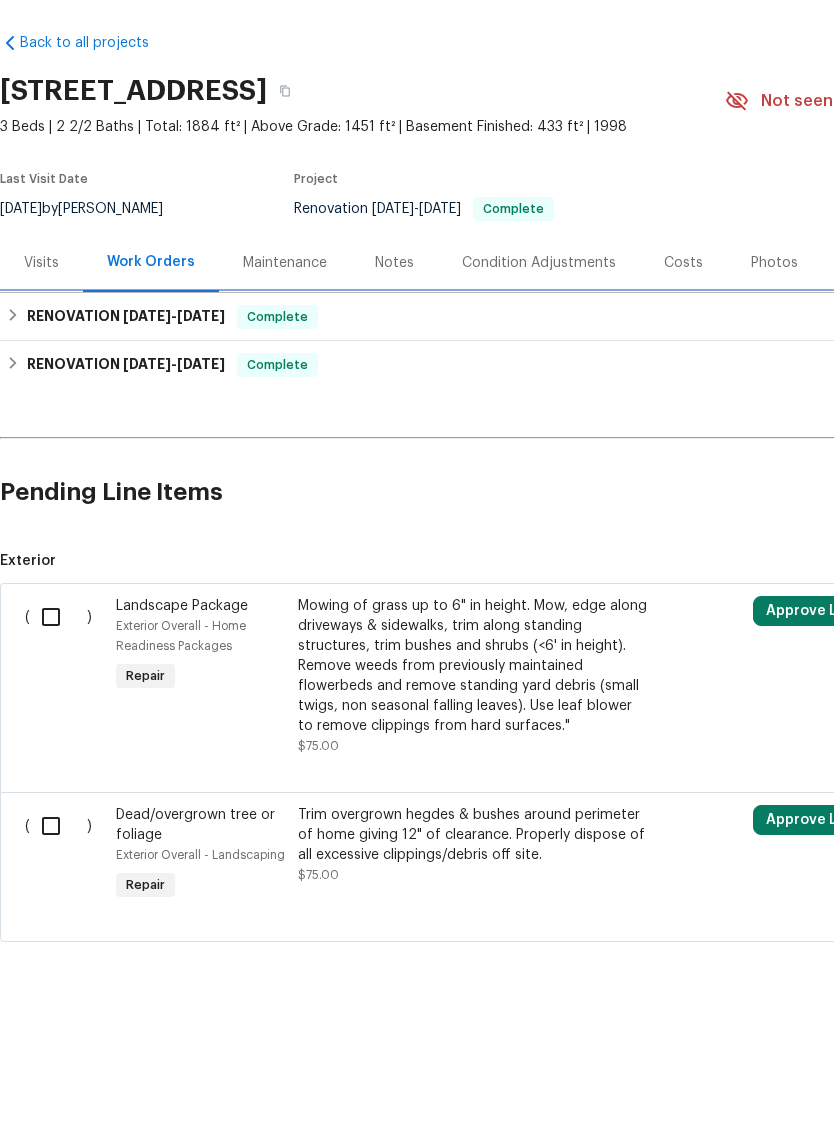 click on "RENOVATION   [DATE]  -  [DATE] Complete" at bounding box center (565, 387) 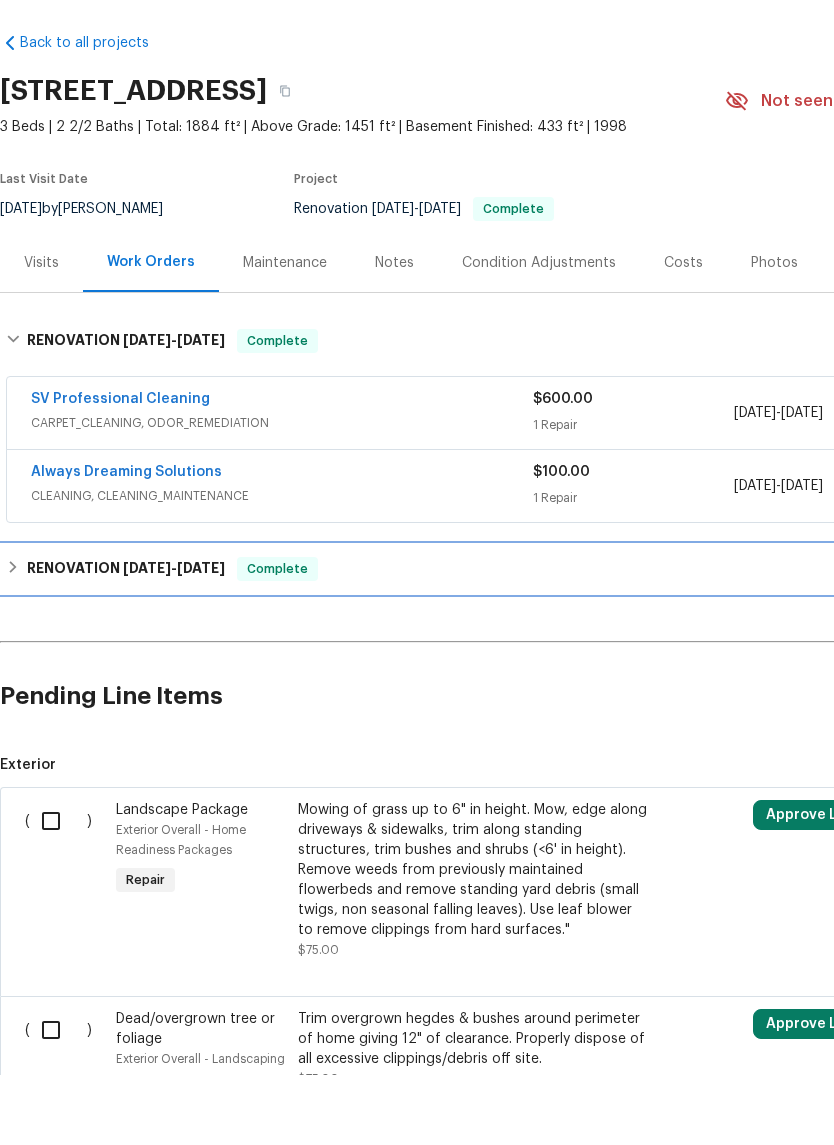 click on "RENOVATION   [DATE]  -  [DATE]" at bounding box center (126, 639) 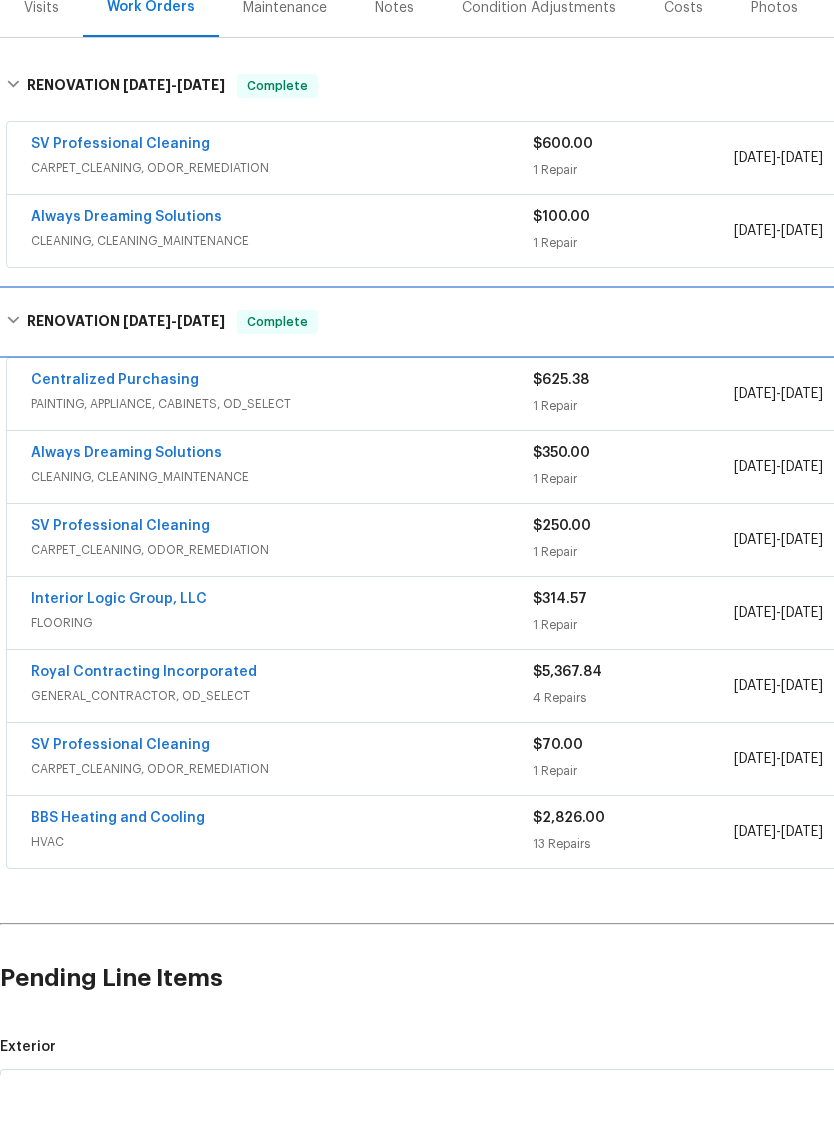 scroll, scrollTop: 255, scrollLeft: 0, axis: vertical 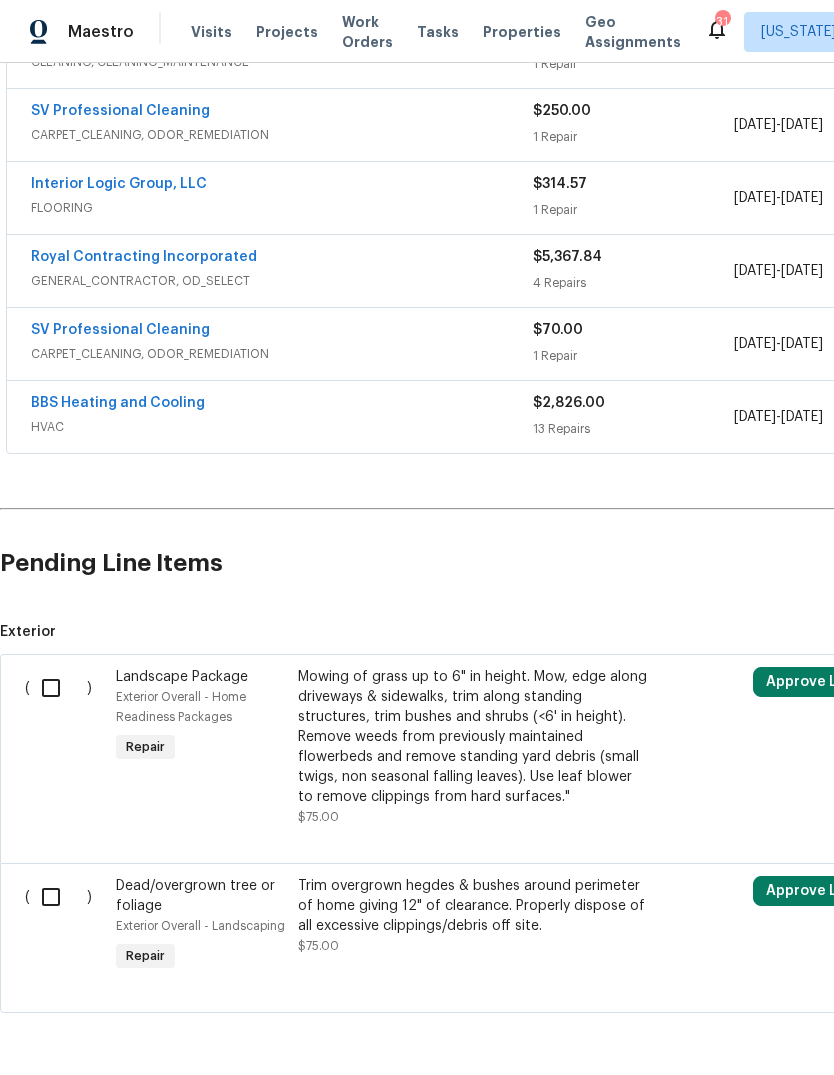 click at bounding box center [58, 688] 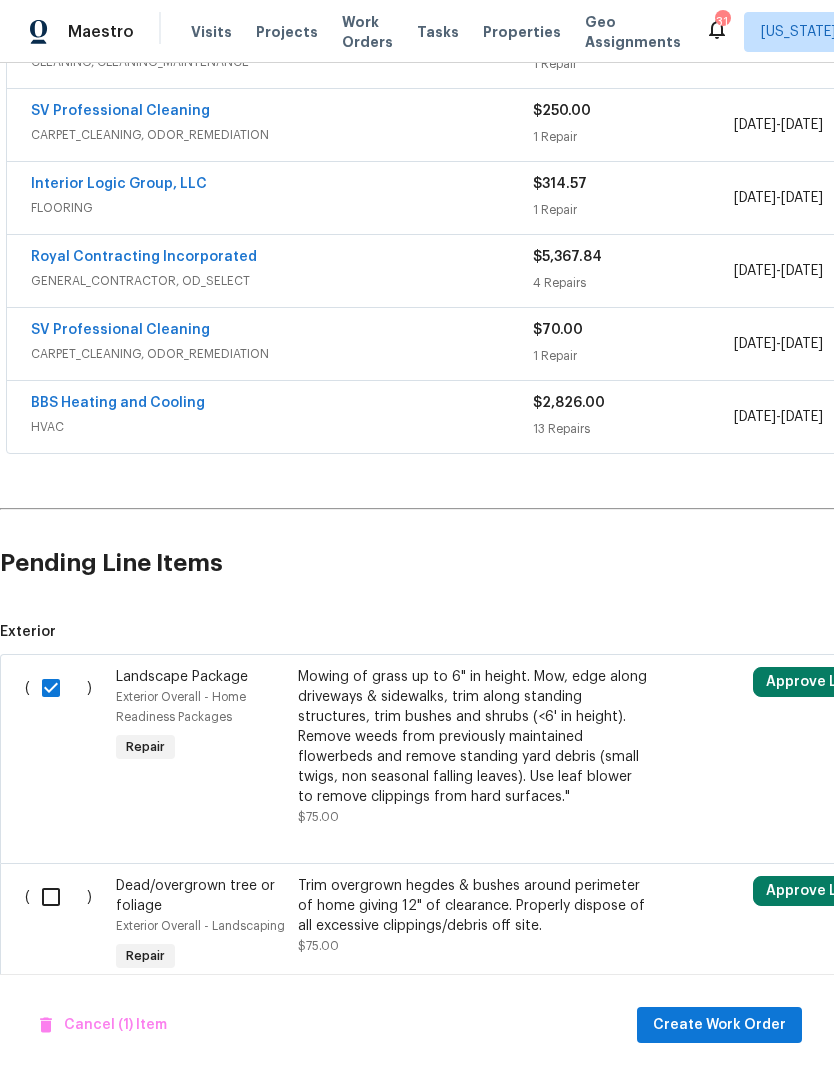 click at bounding box center (58, 897) 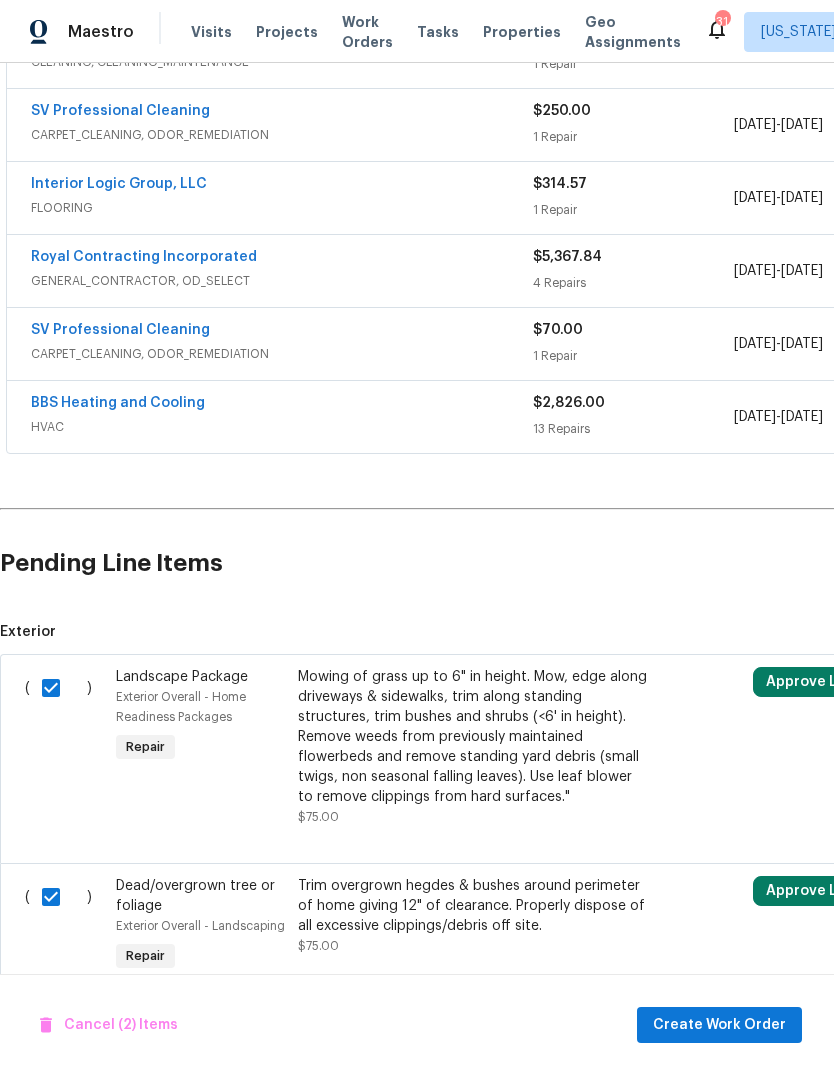 click at bounding box center (58, 688) 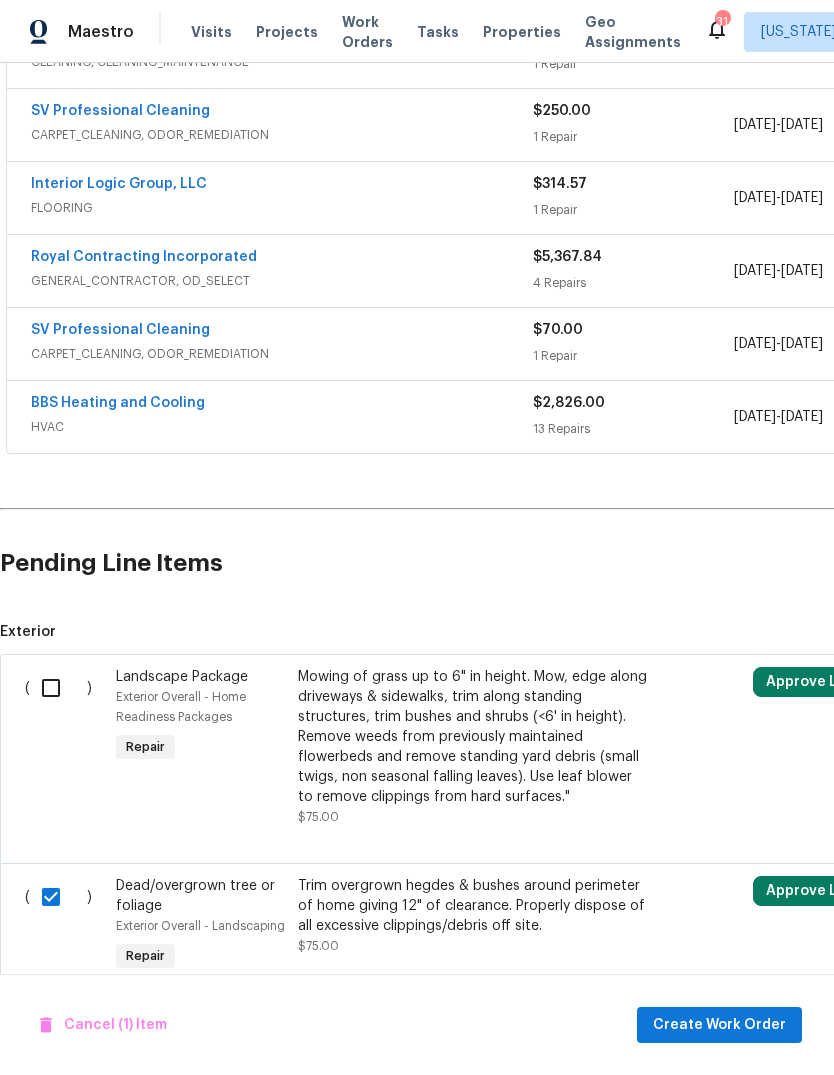 click at bounding box center (58, 897) 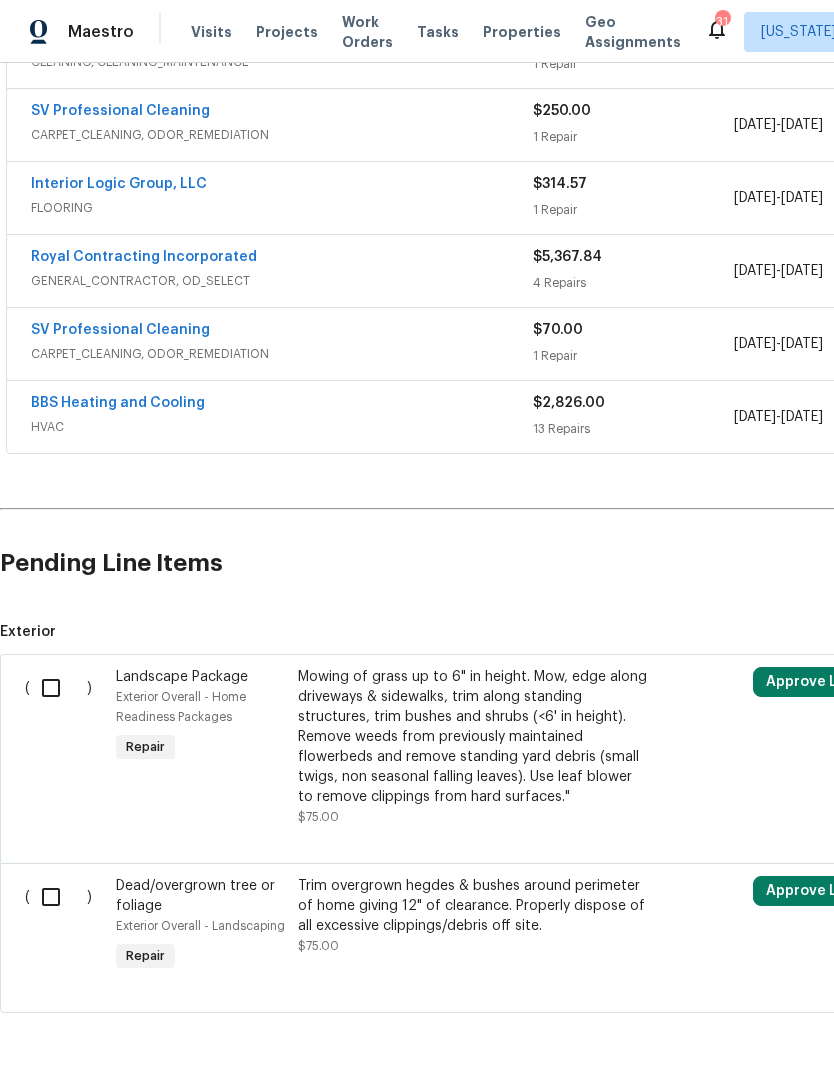 click on "Mowing of grass up to 6" in height. Mow, edge along driveways & sidewalks, trim along standing structures, trim bushes and shrubs (<6' in height). Remove weeds from previously maintained flowerbeds and remove standing yard debris (small twigs, non seasonal falling leaves).  Use leaf blower to remove clippings from hard surfaces."" at bounding box center [474, 737] 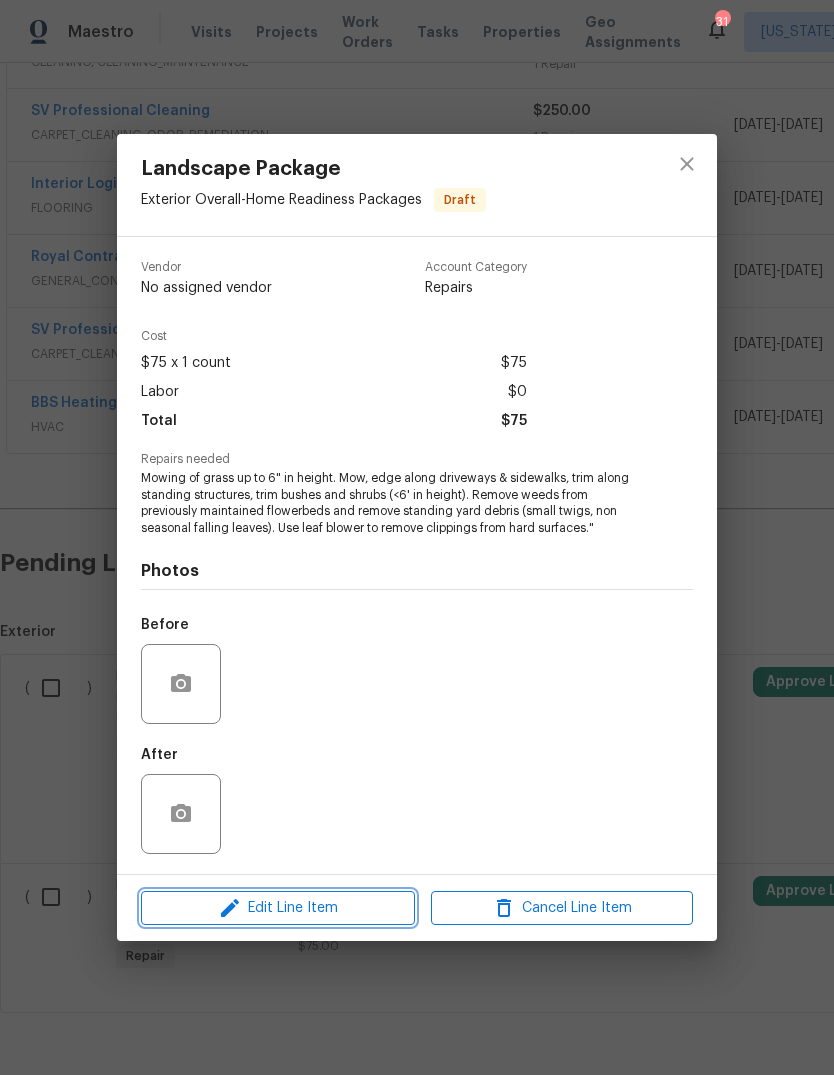 click on "Edit Line Item" at bounding box center [278, 908] 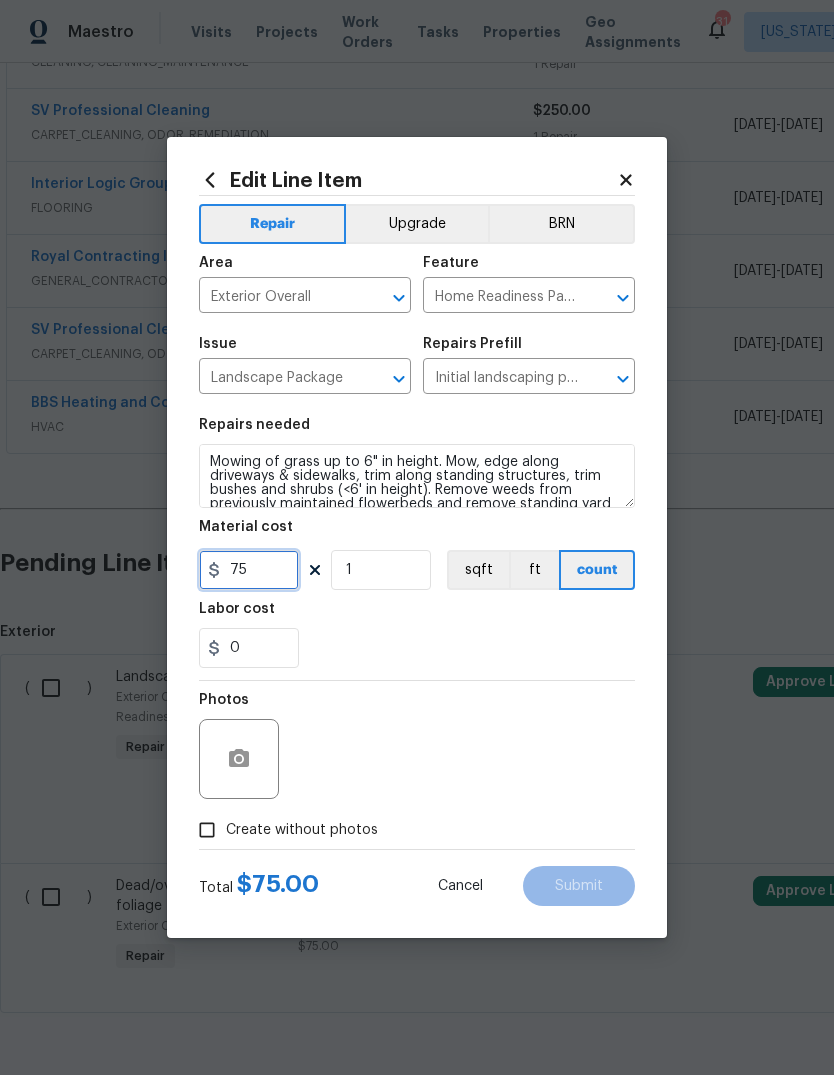 click on "75" at bounding box center (249, 570) 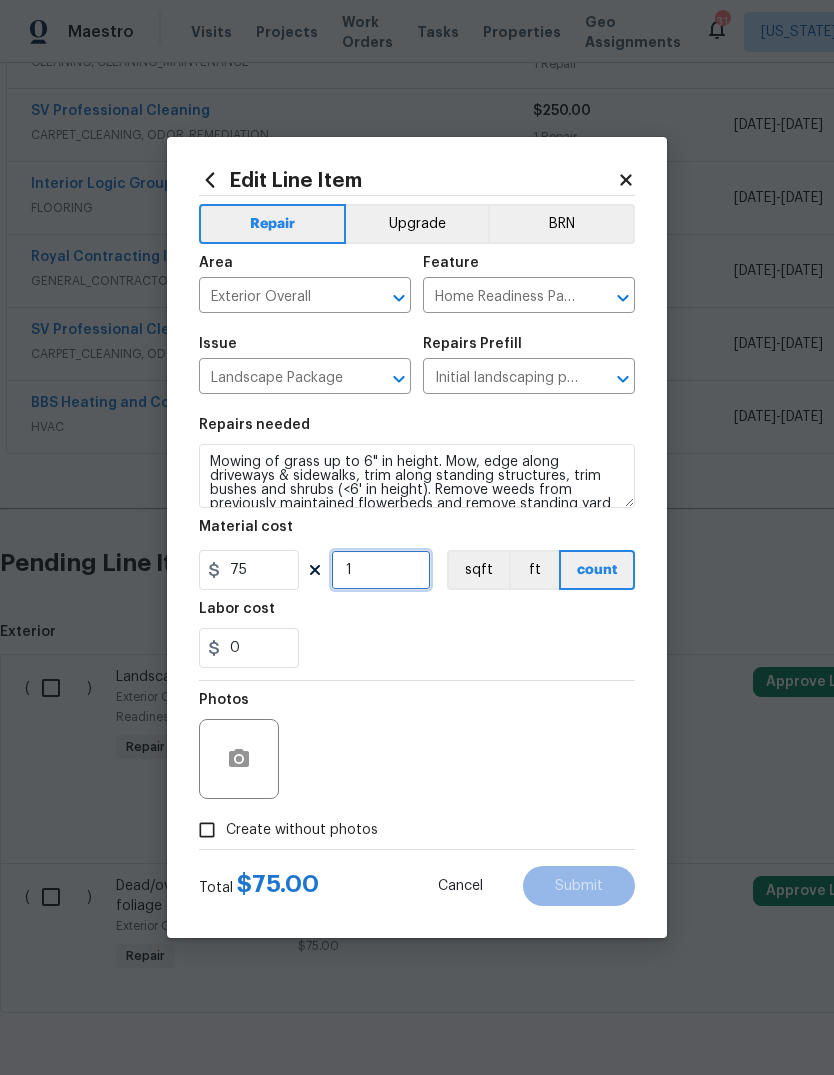 click on "1" at bounding box center (381, 570) 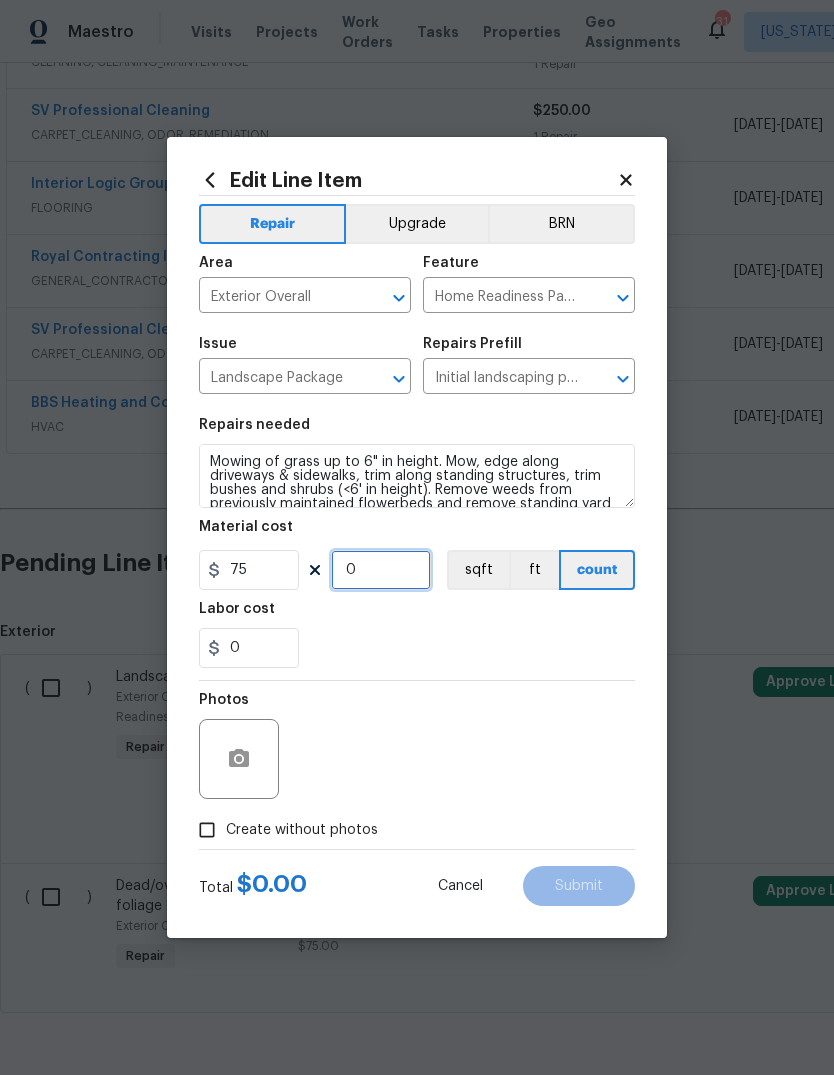 type on "1" 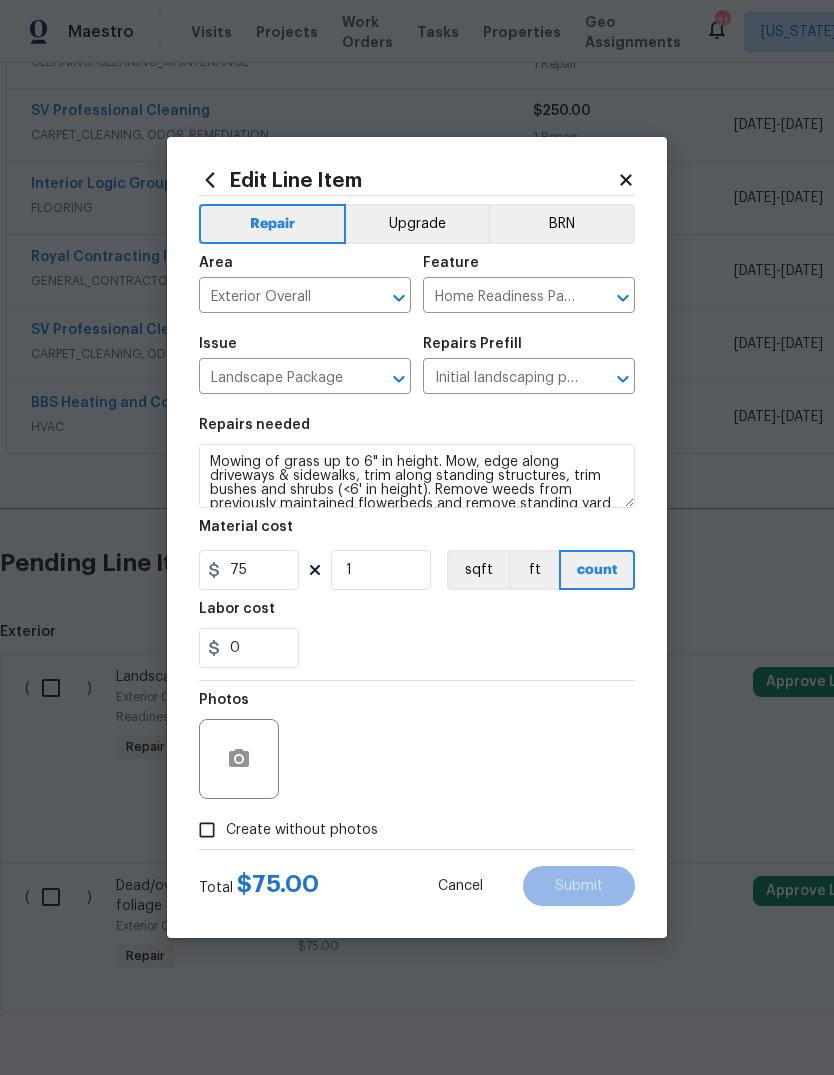 click on "0" at bounding box center [417, 648] 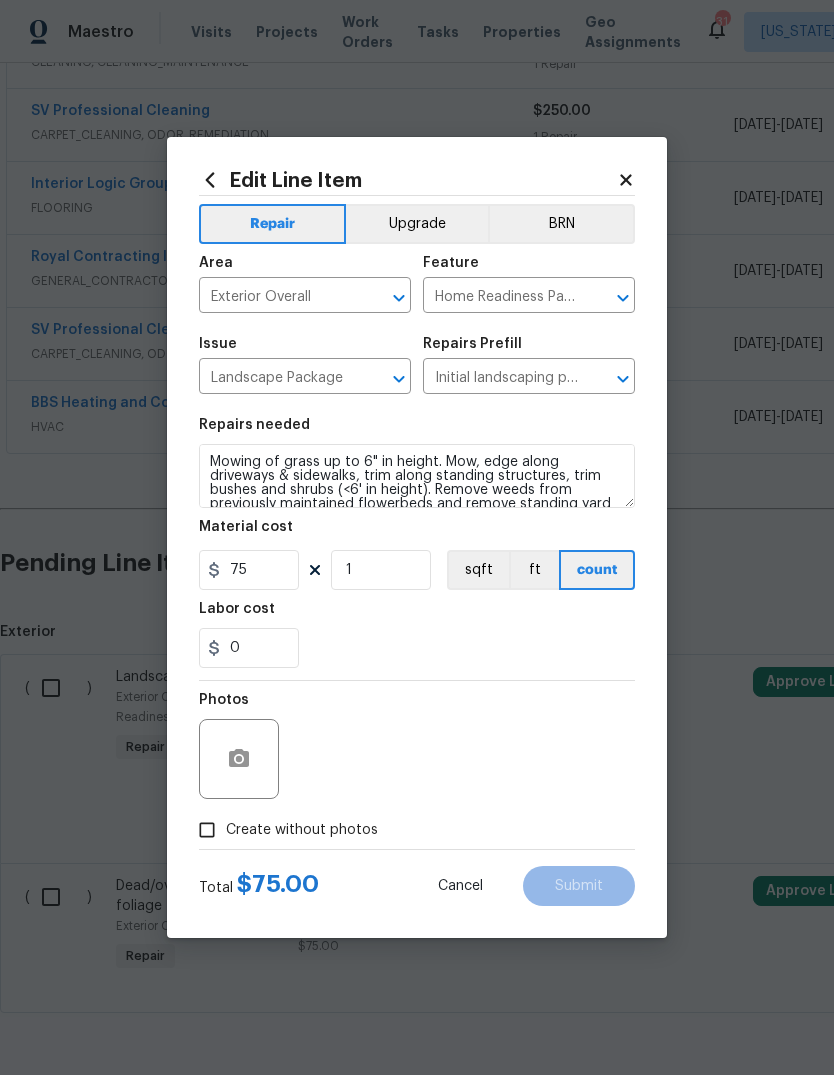 click on "Photos" at bounding box center [417, 746] 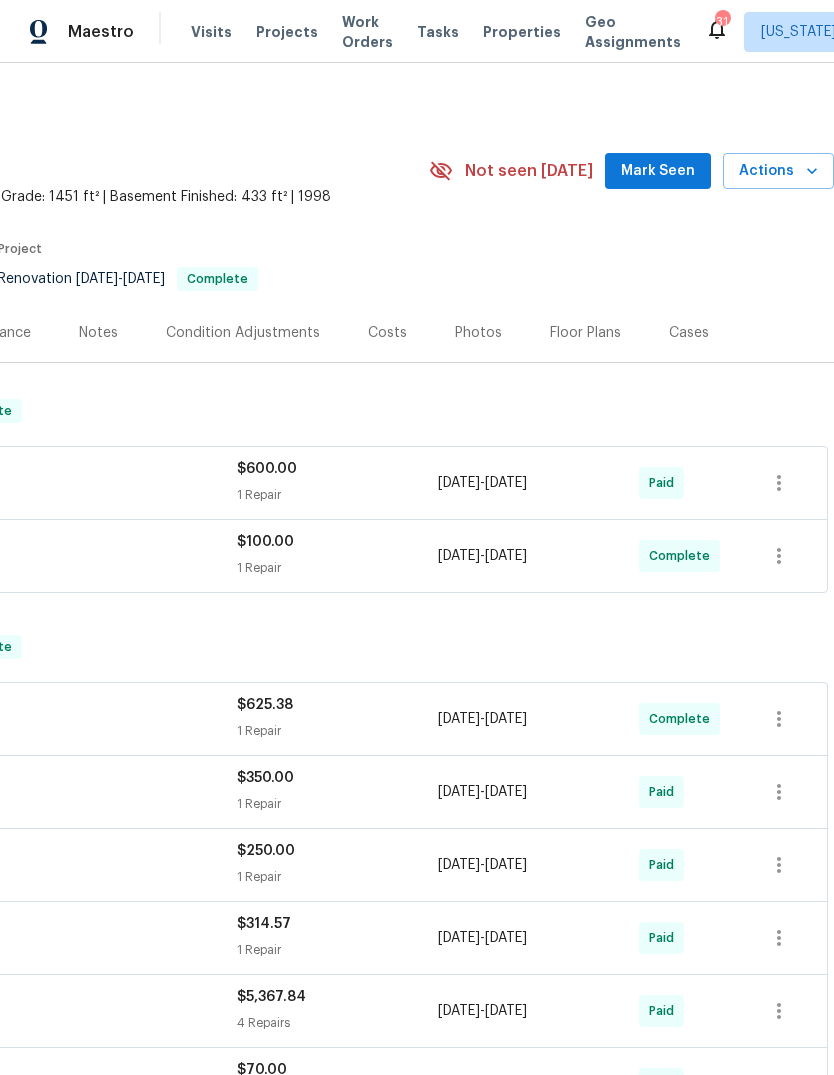scroll, scrollTop: 0, scrollLeft: 296, axis: horizontal 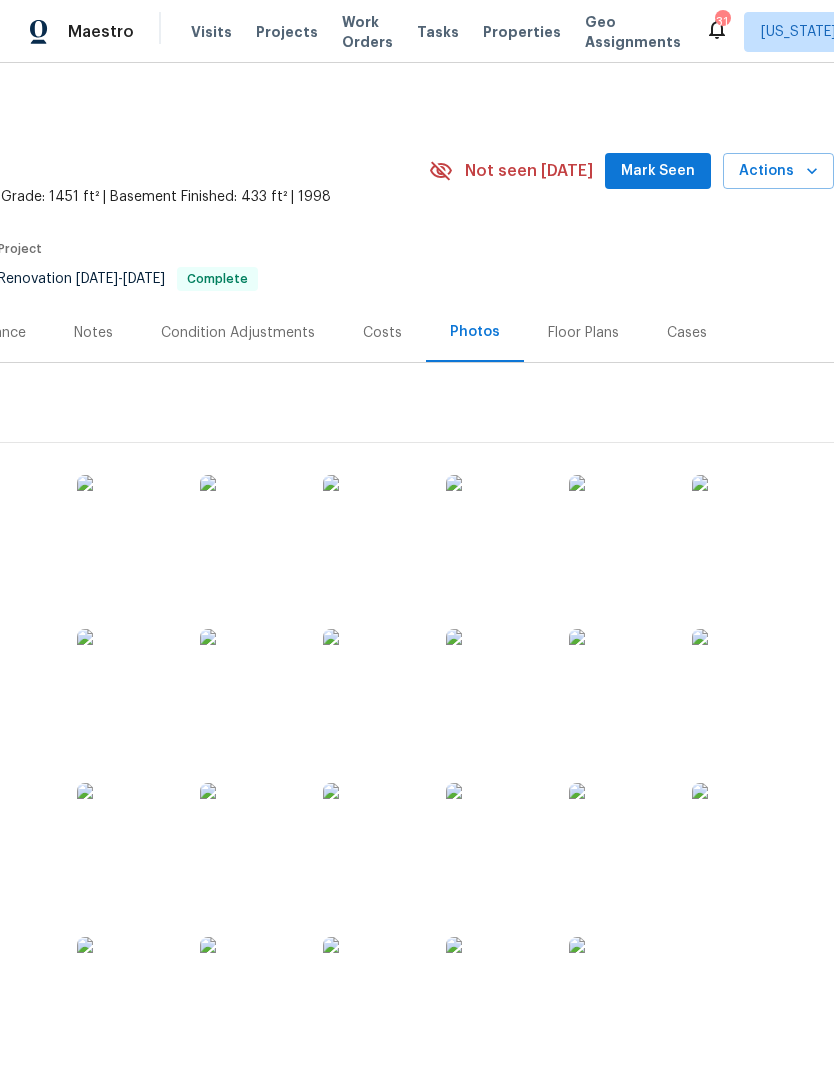 click on "Mark Seen" at bounding box center [658, 171] 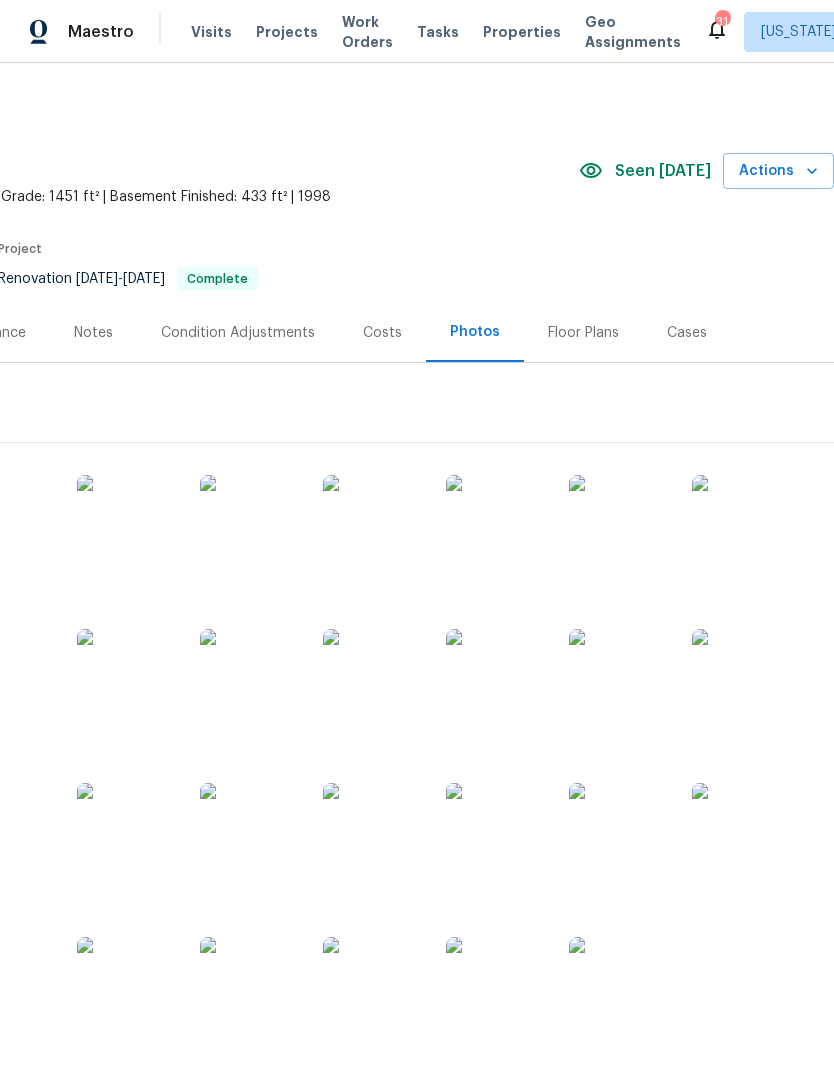 click on "Seen [DATE] Actions" at bounding box center (706, 171) 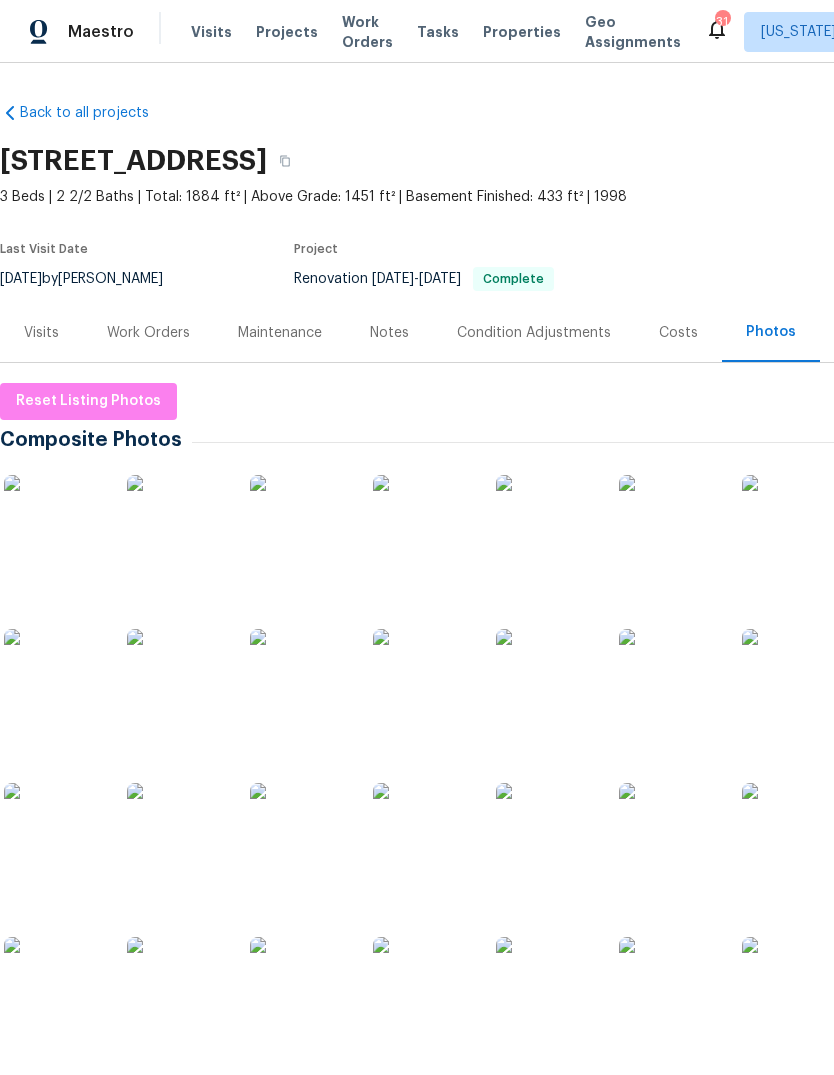scroll, scrollTop: 0, scrollLeft: 0, axis: both 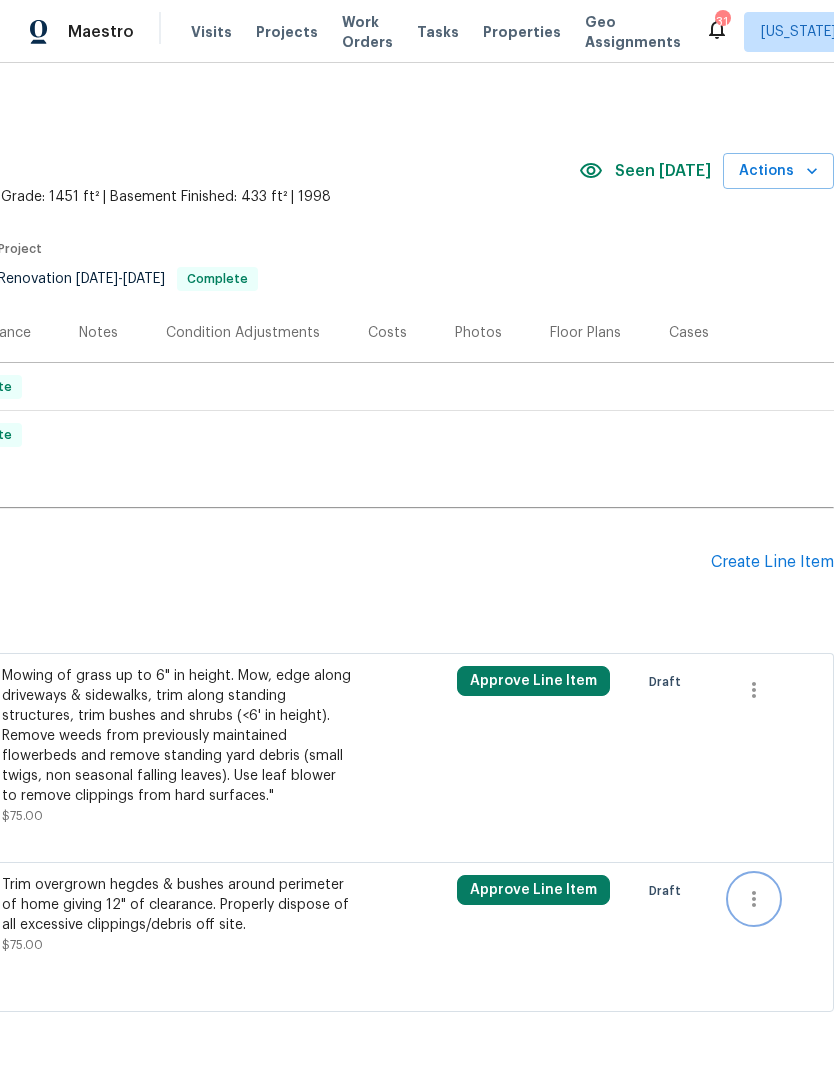 click 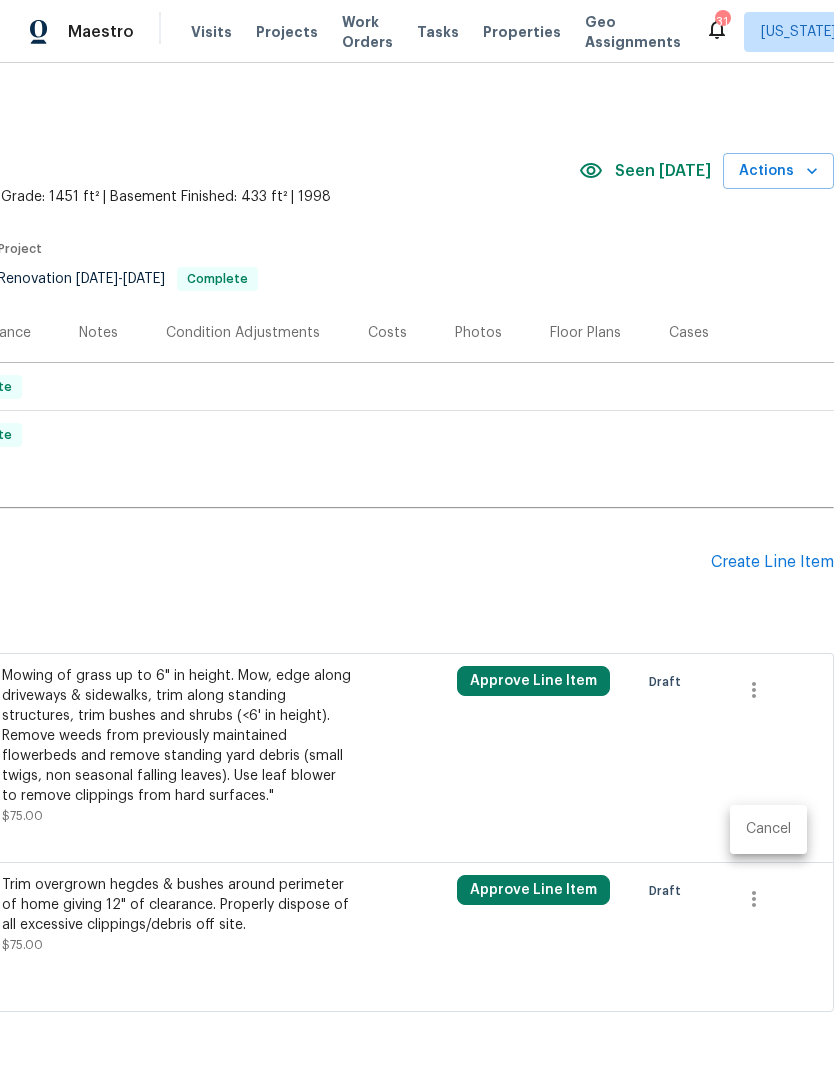click on "Cancel" at bounding box center [768, 829] 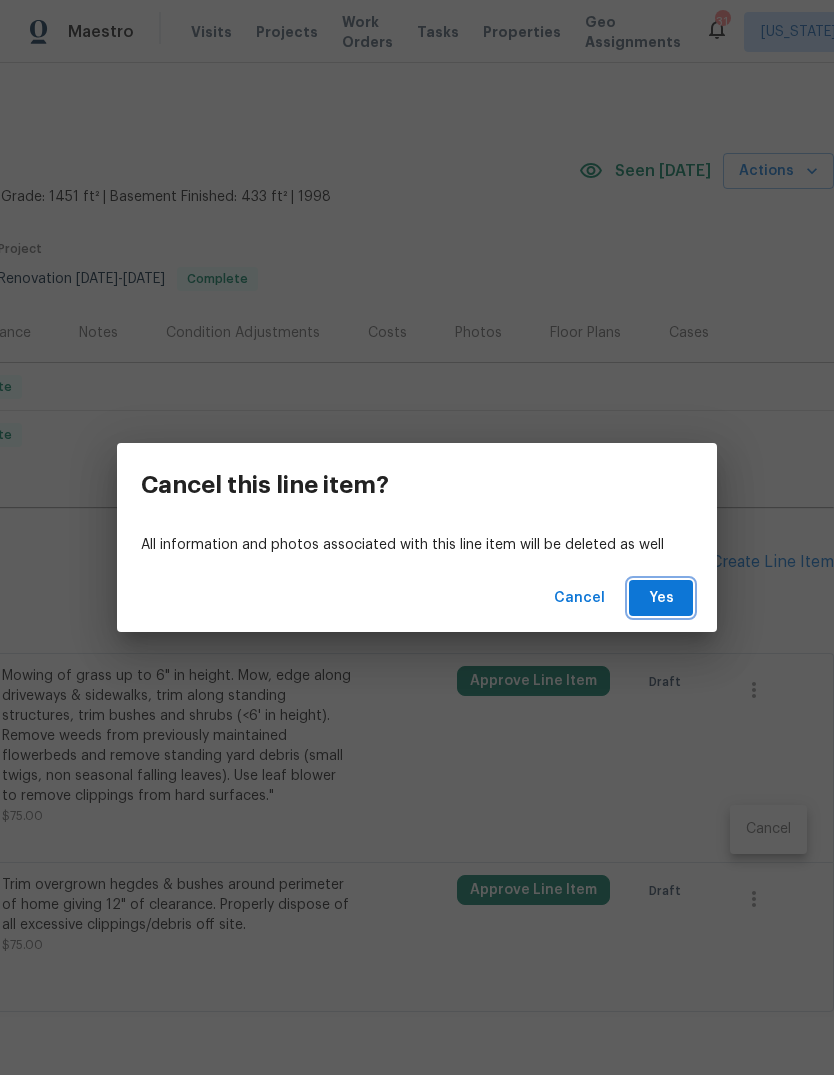 click on "Yes" at bounding box center (661, 598) 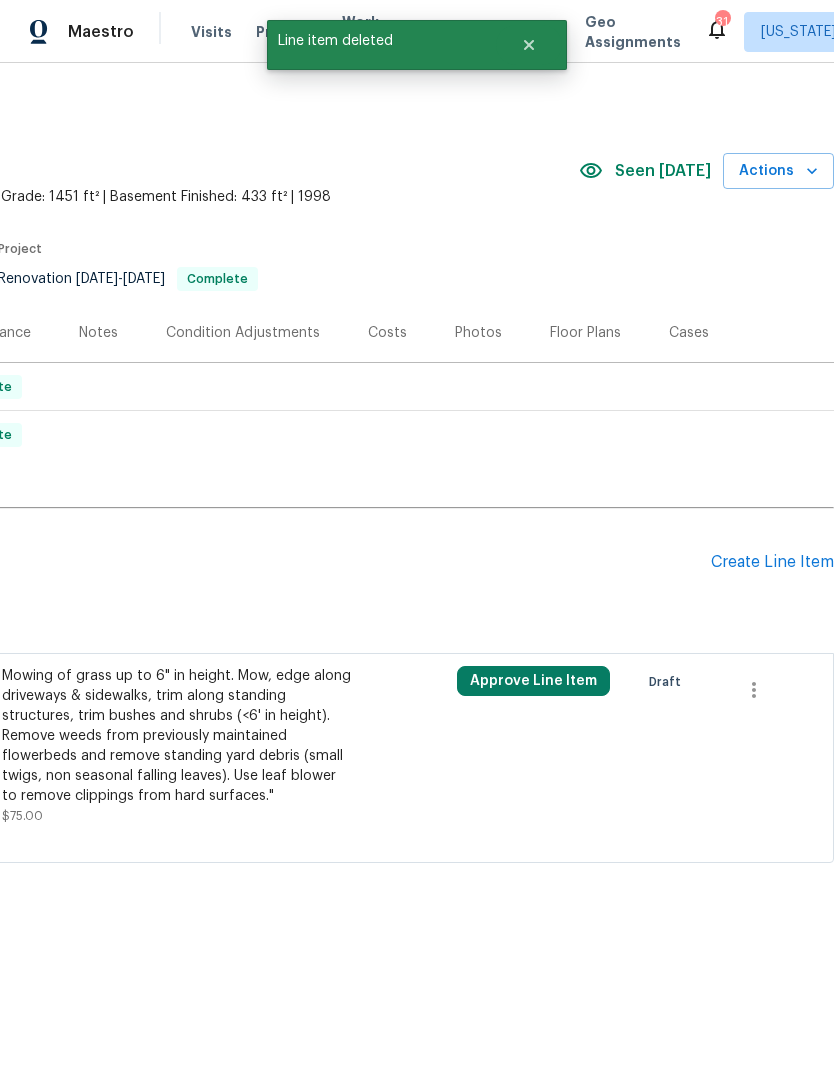 scroll, scrollTop: 0, scrollLeft: 0, axis: both 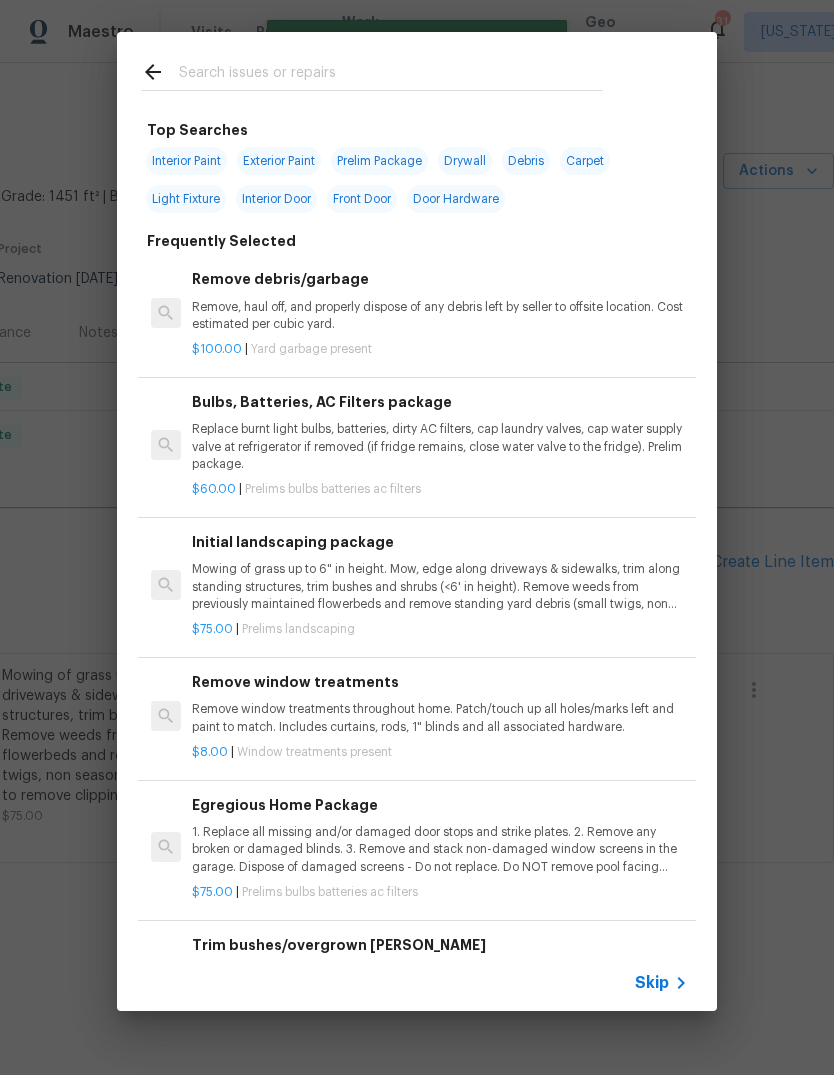 click at bounding box center [372, 71] 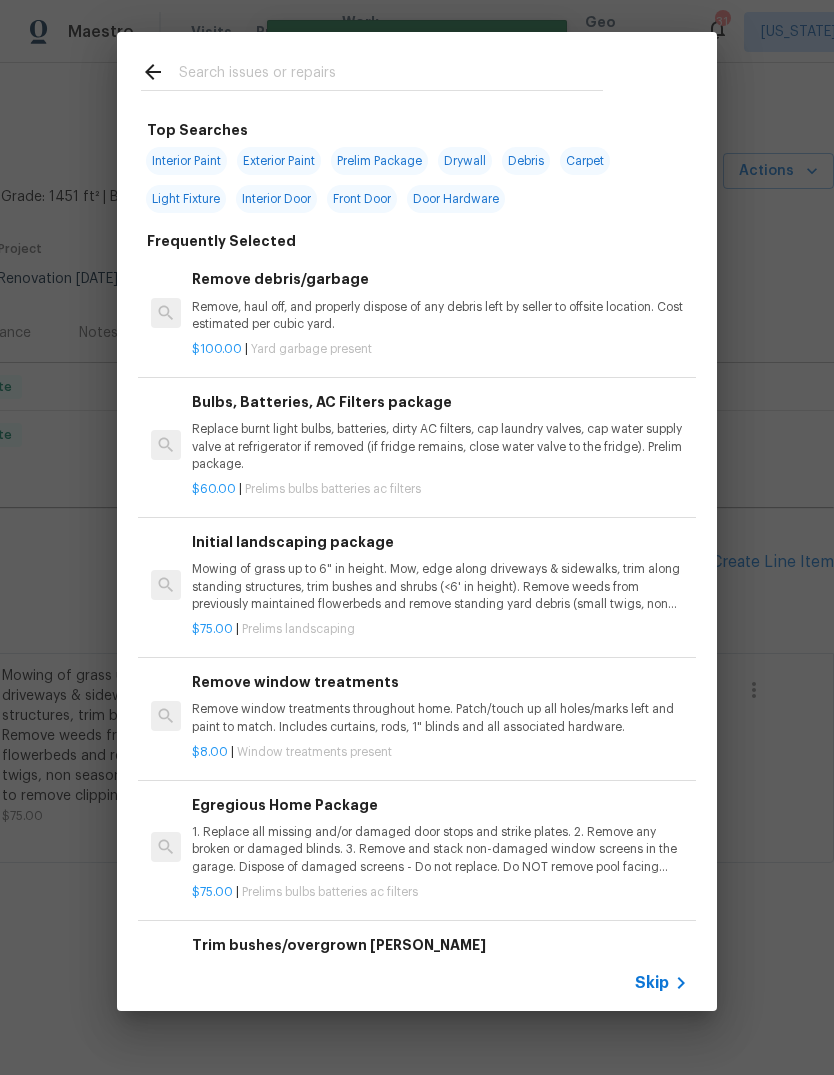 click at bounding box center [391, 75] 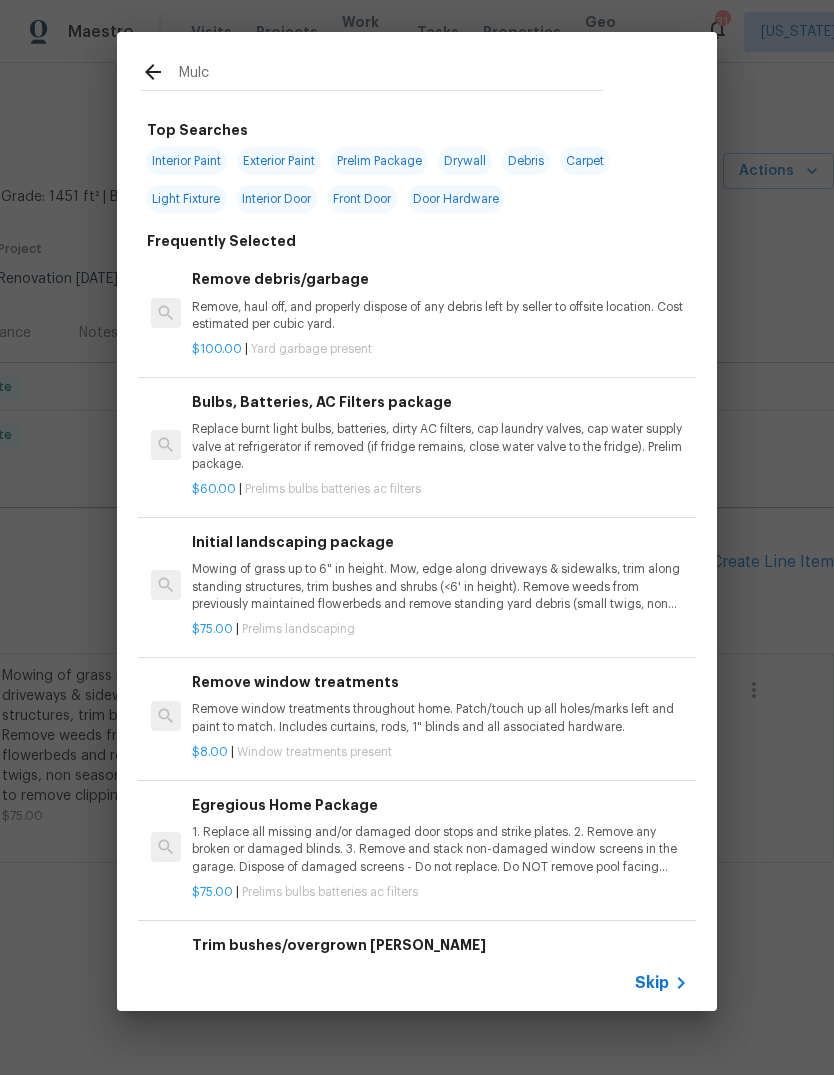 type on "Mulch" 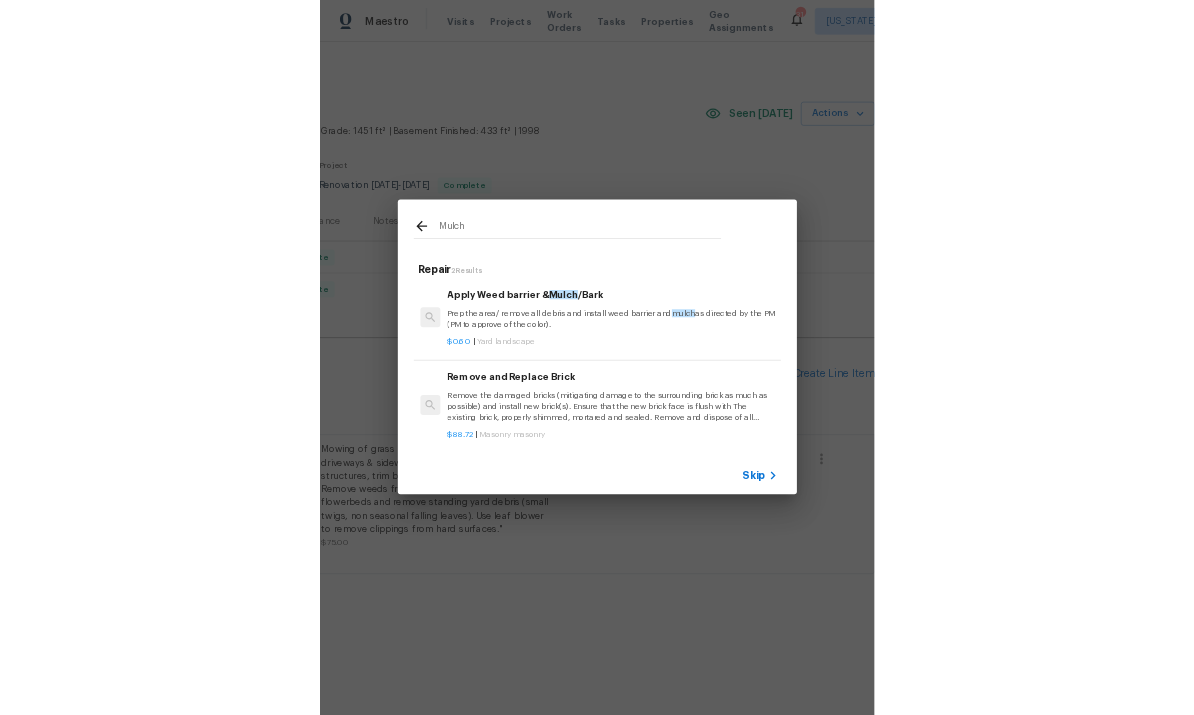 scroll, scrollTop: 0, scrollLeft: 0, axis: both 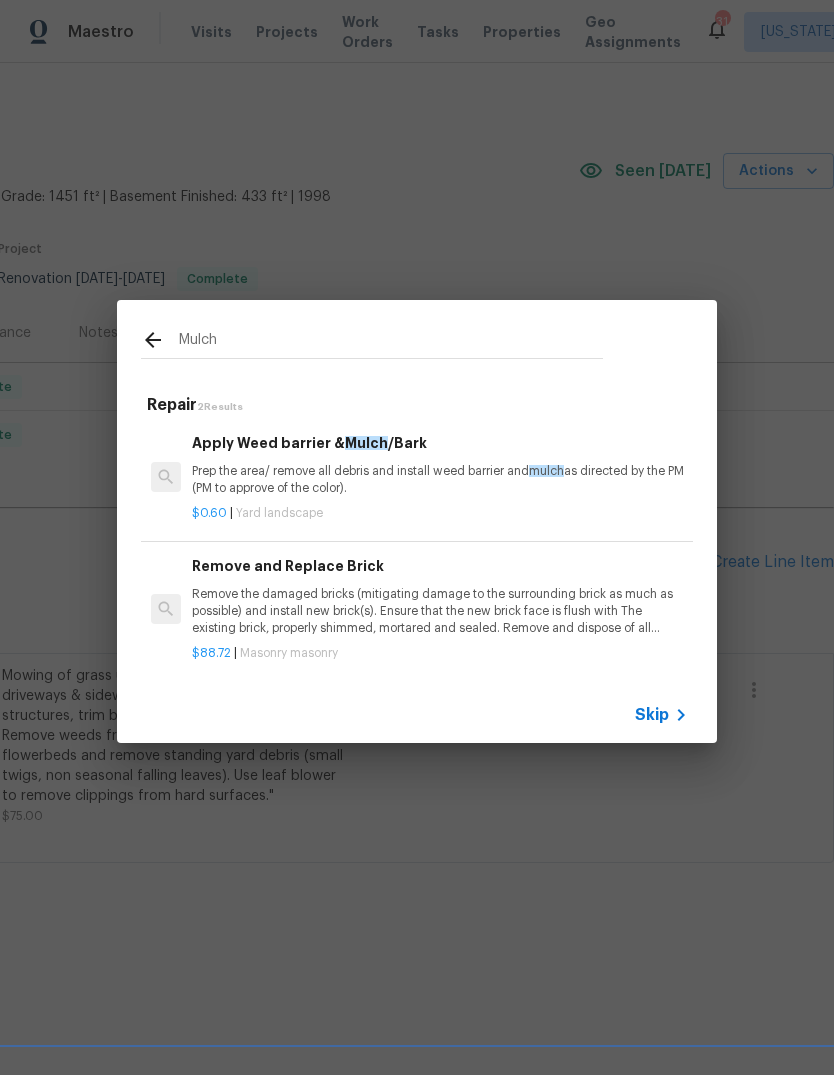click on "Prep the area/ remove all debris and install weed barrier and  mulch  as directed by the PM (PM to approve of the color)." at bounding box center [440, 480] 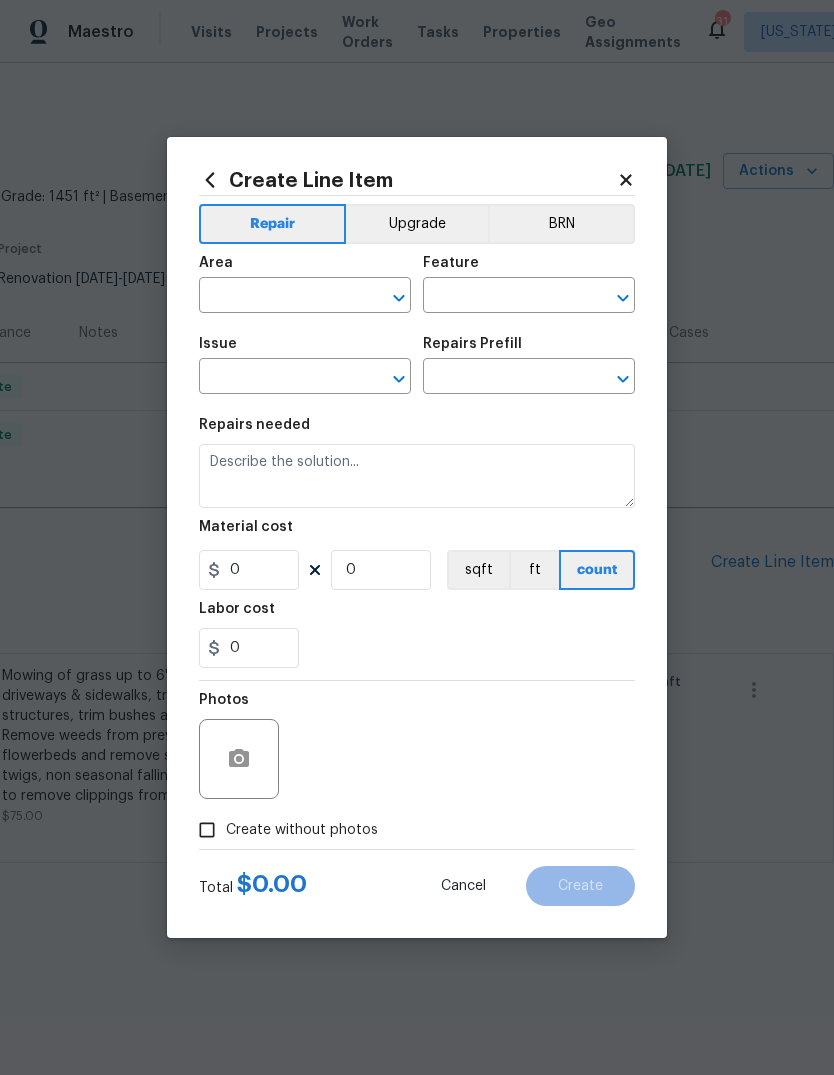type on "Landscaping" 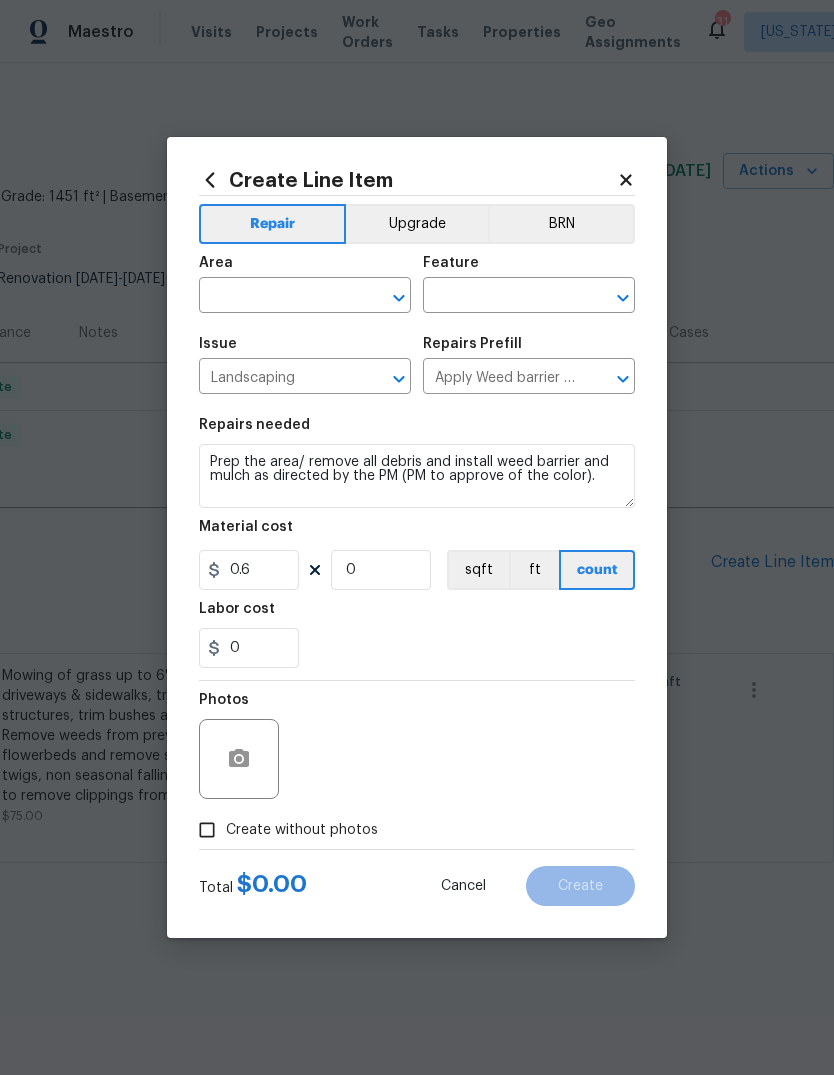 type on "1" 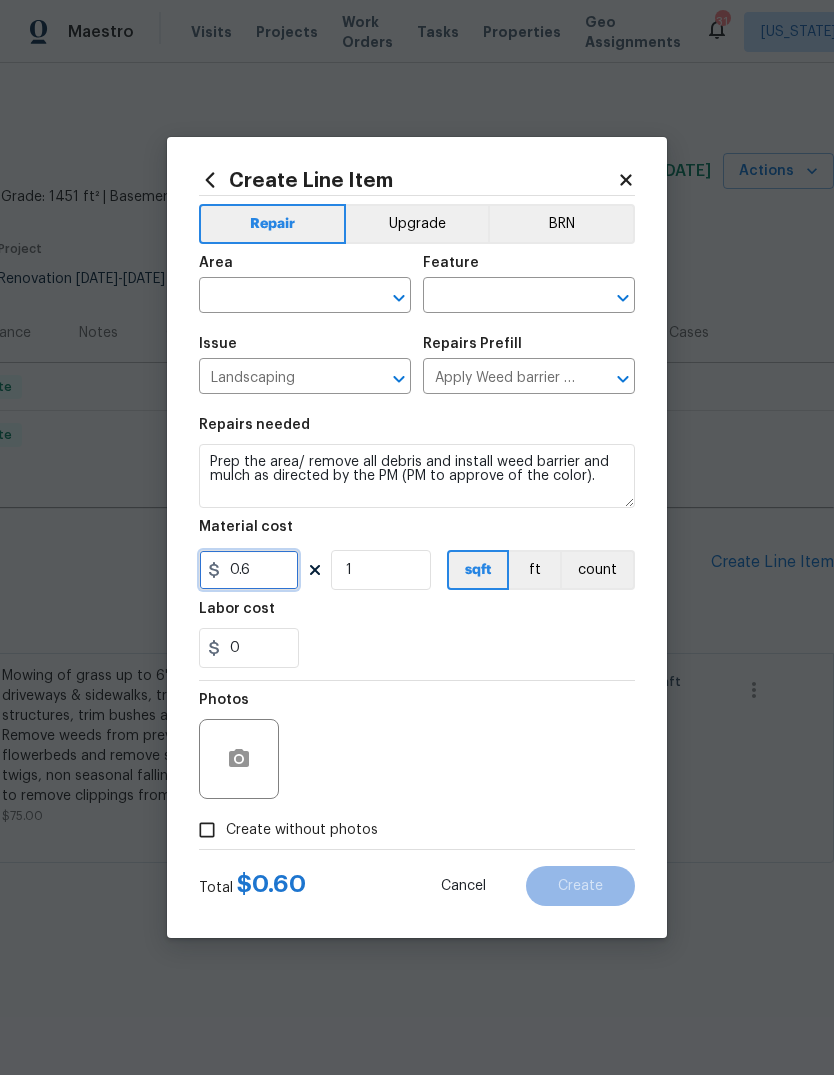 click on "0.6" at bounding box center (249, 570) 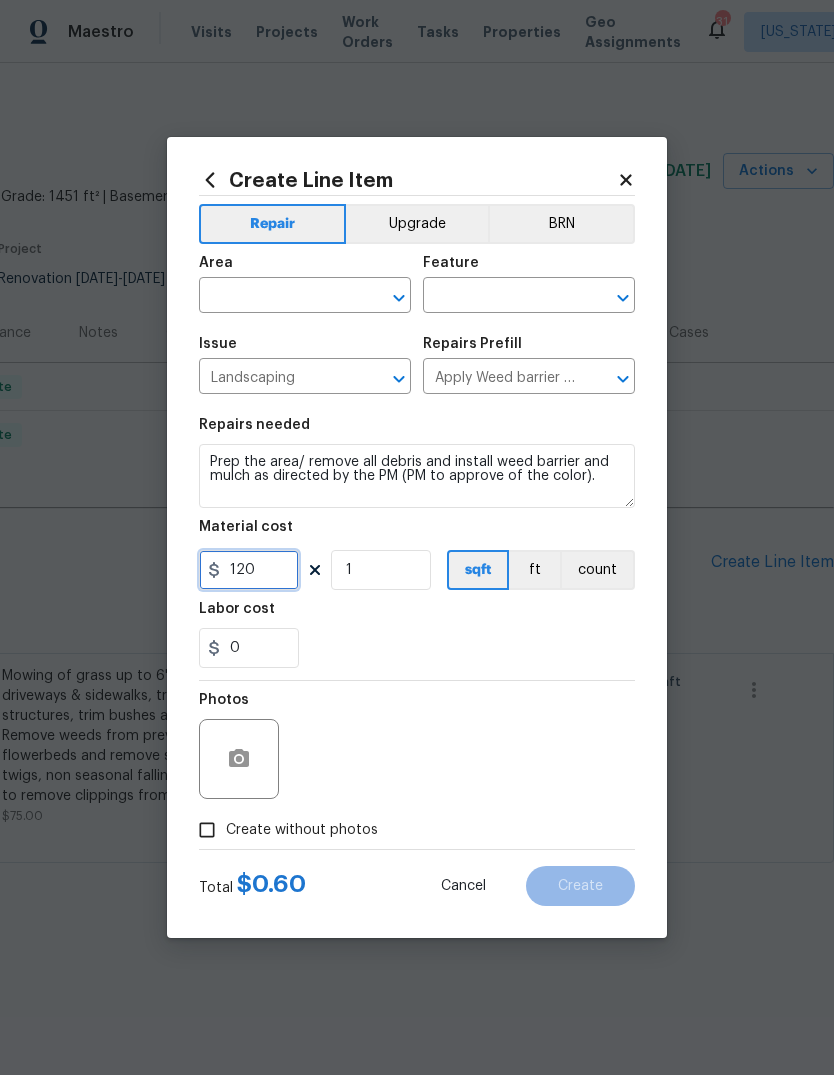 type on "120" 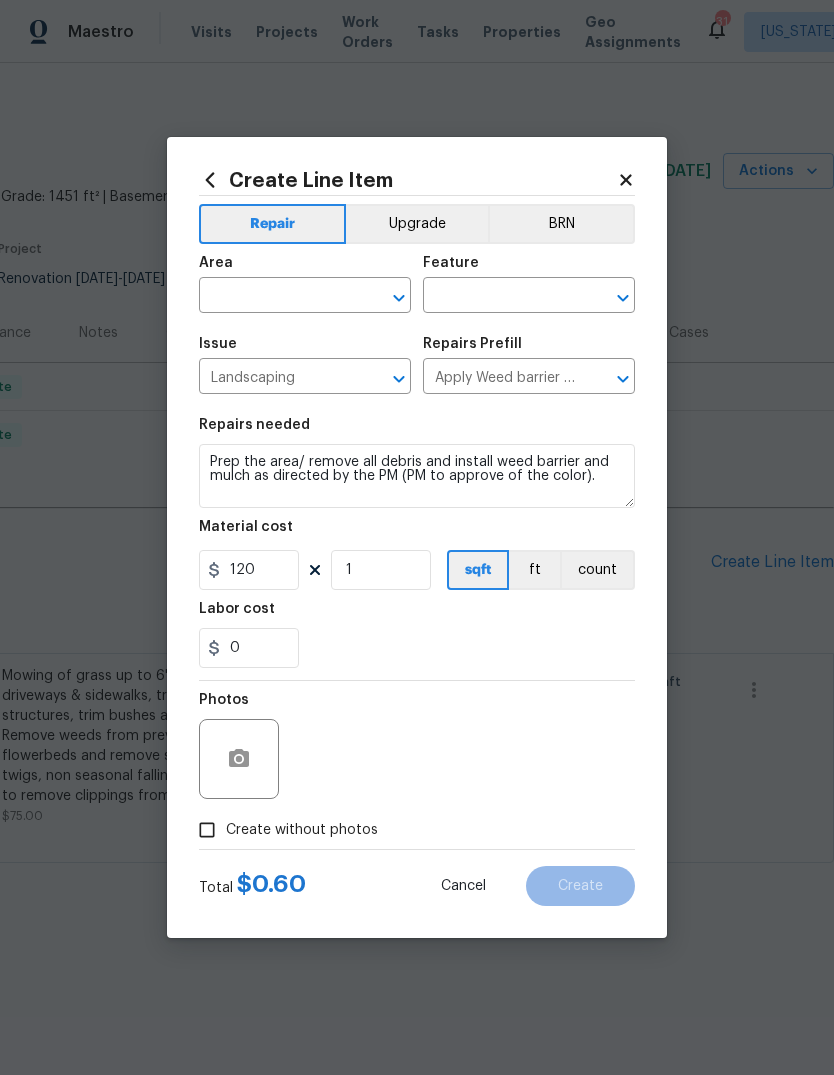 click on "0" at bounding box center [417, 648] 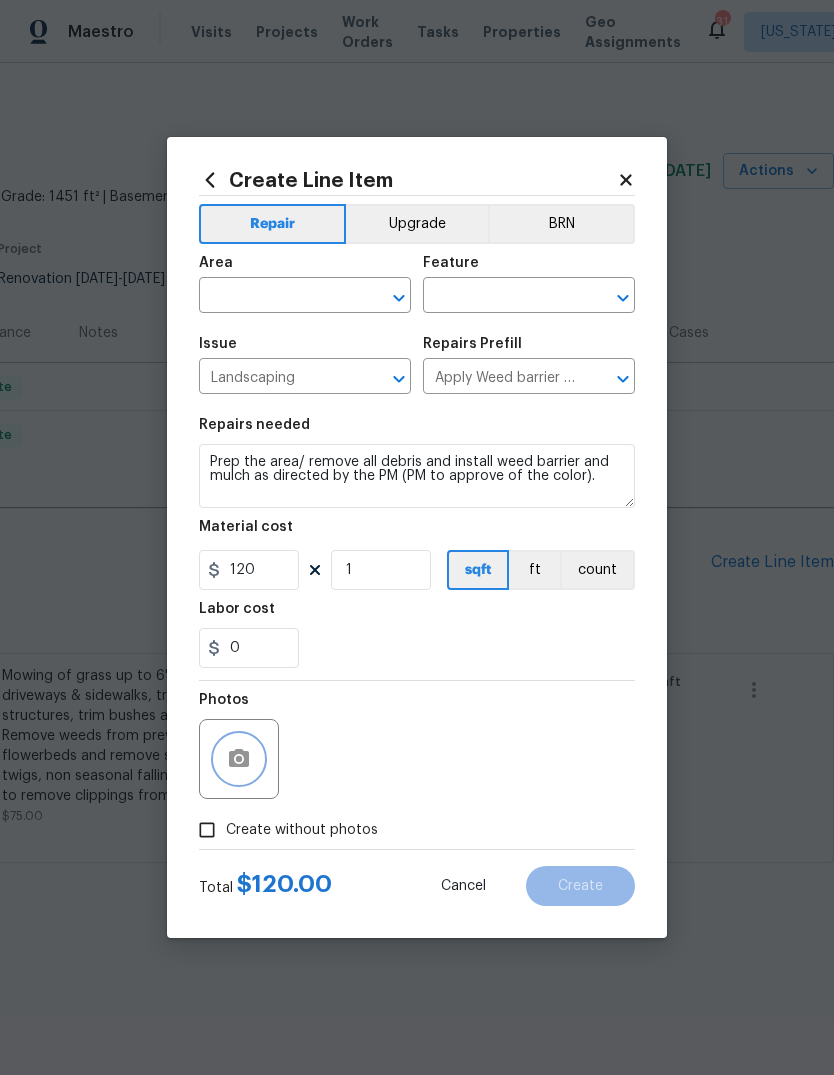 click 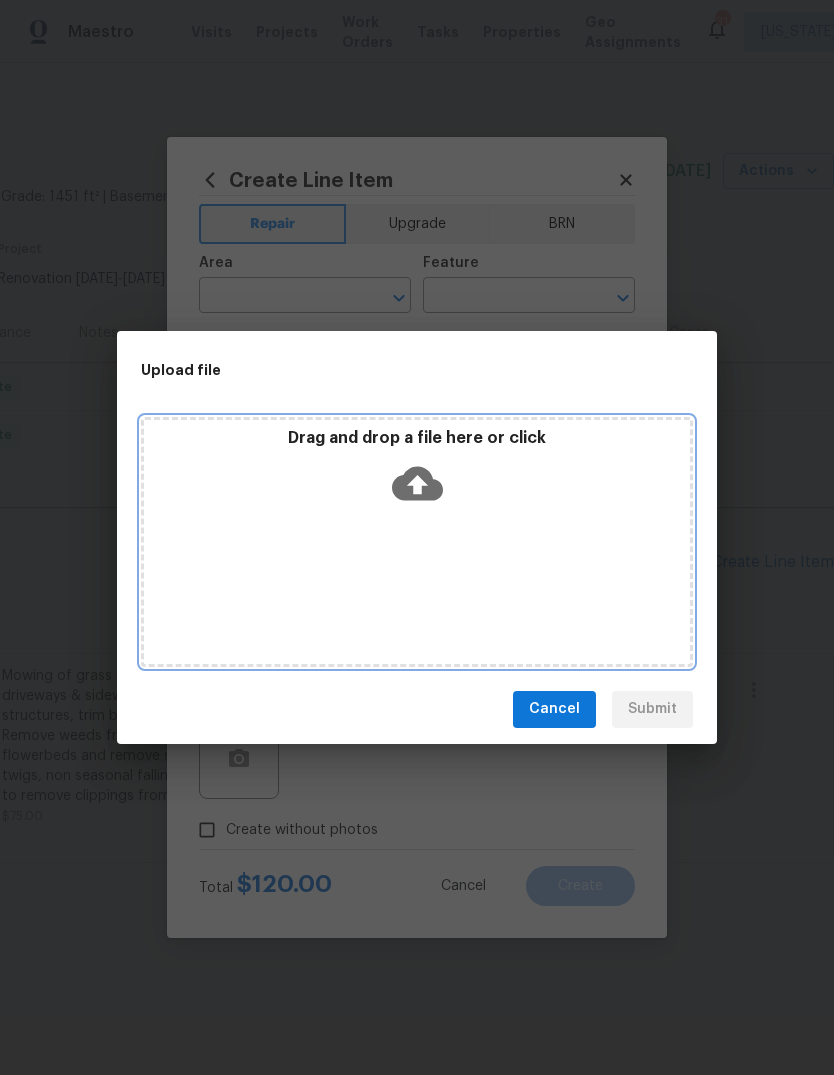 click on "Drag and drop a file here or click" at bounding box center (417, 542) 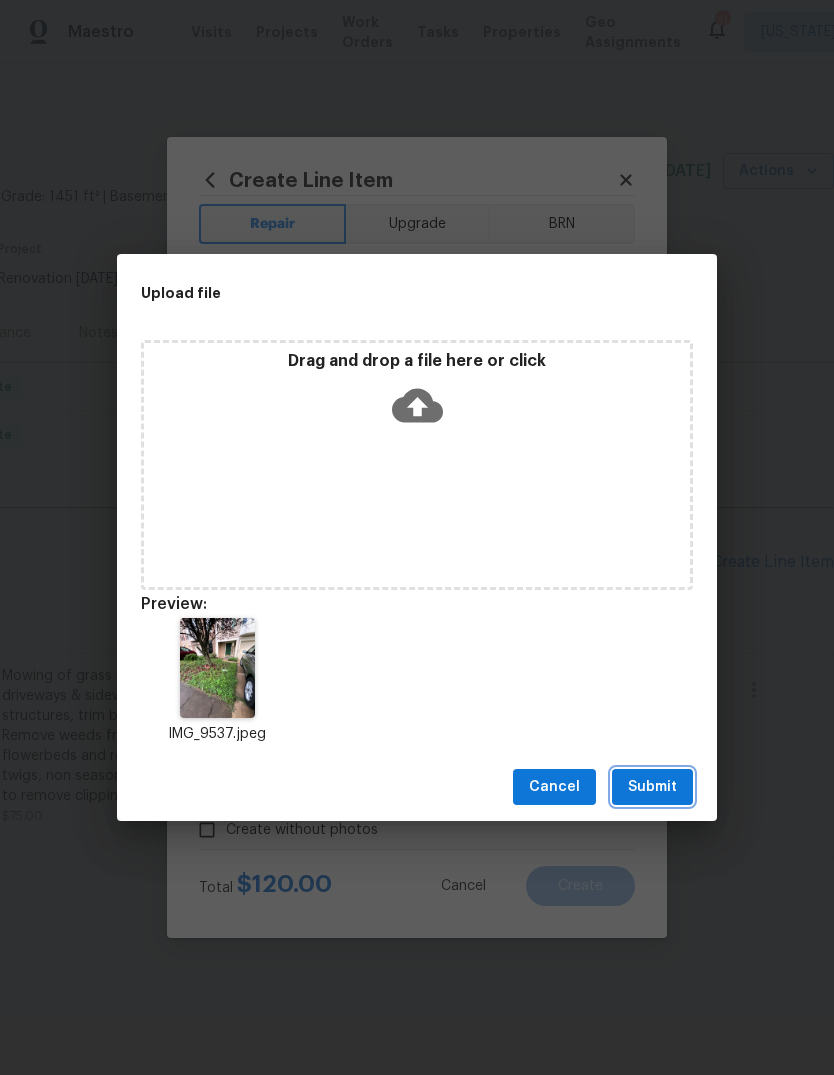 click on "Submit" at bounding box center [652, 787] 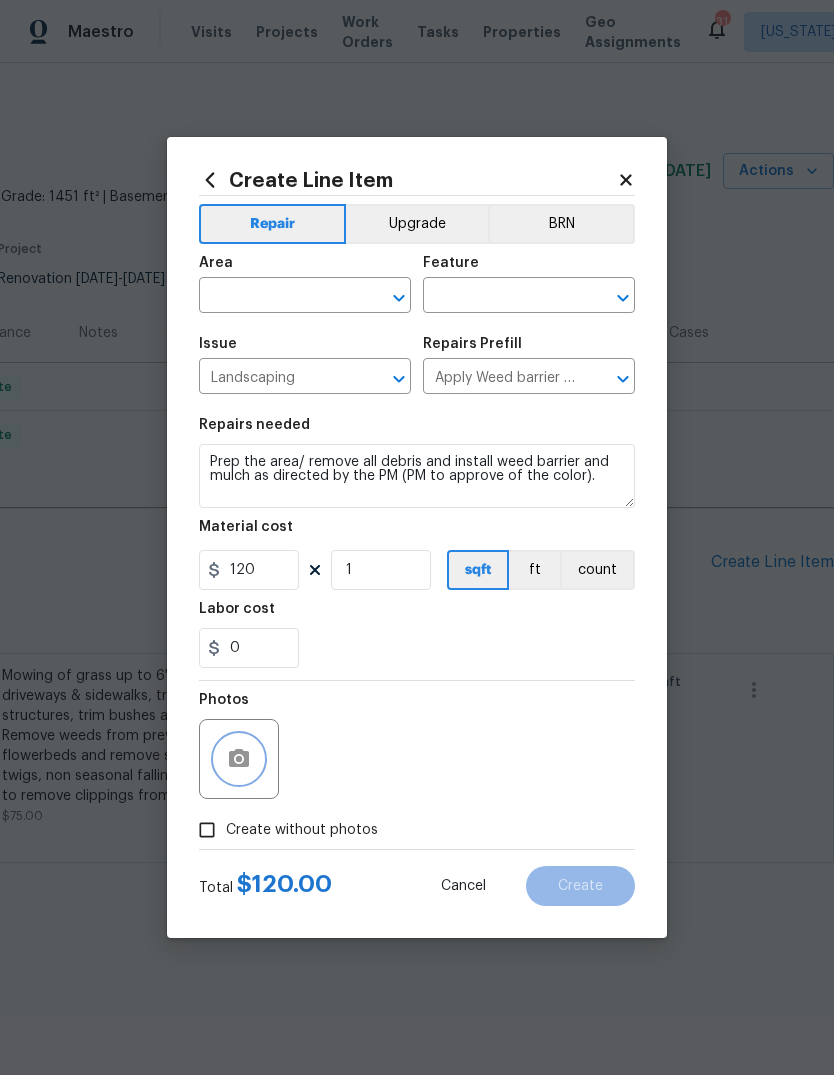 scroll, scrollTop: 0, scrollLeft: 0, axis: both 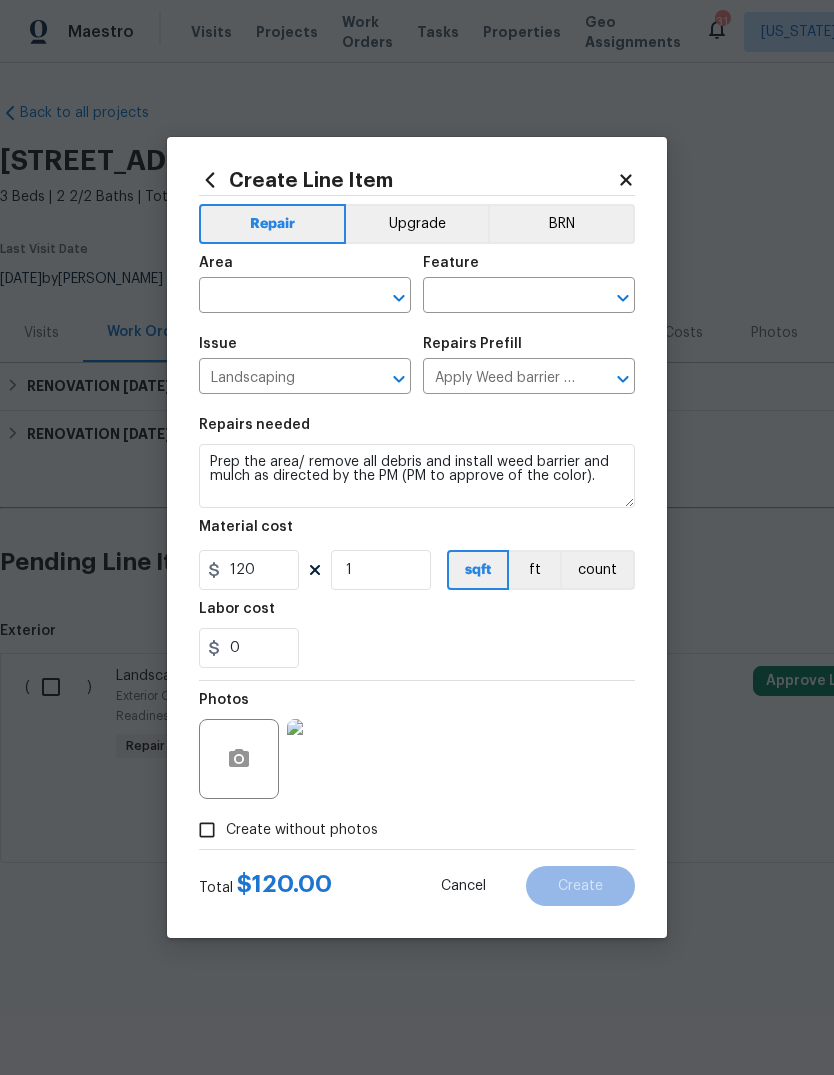 click at bounding box center (277, 297) 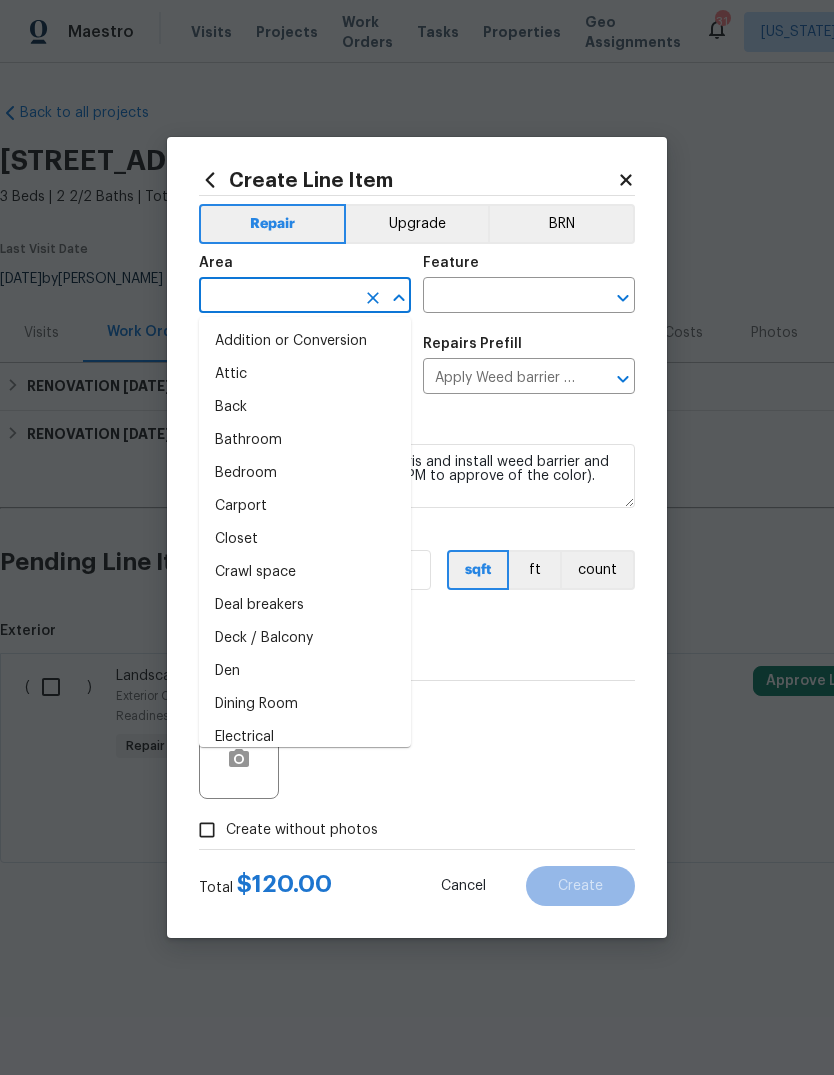 type on "l" 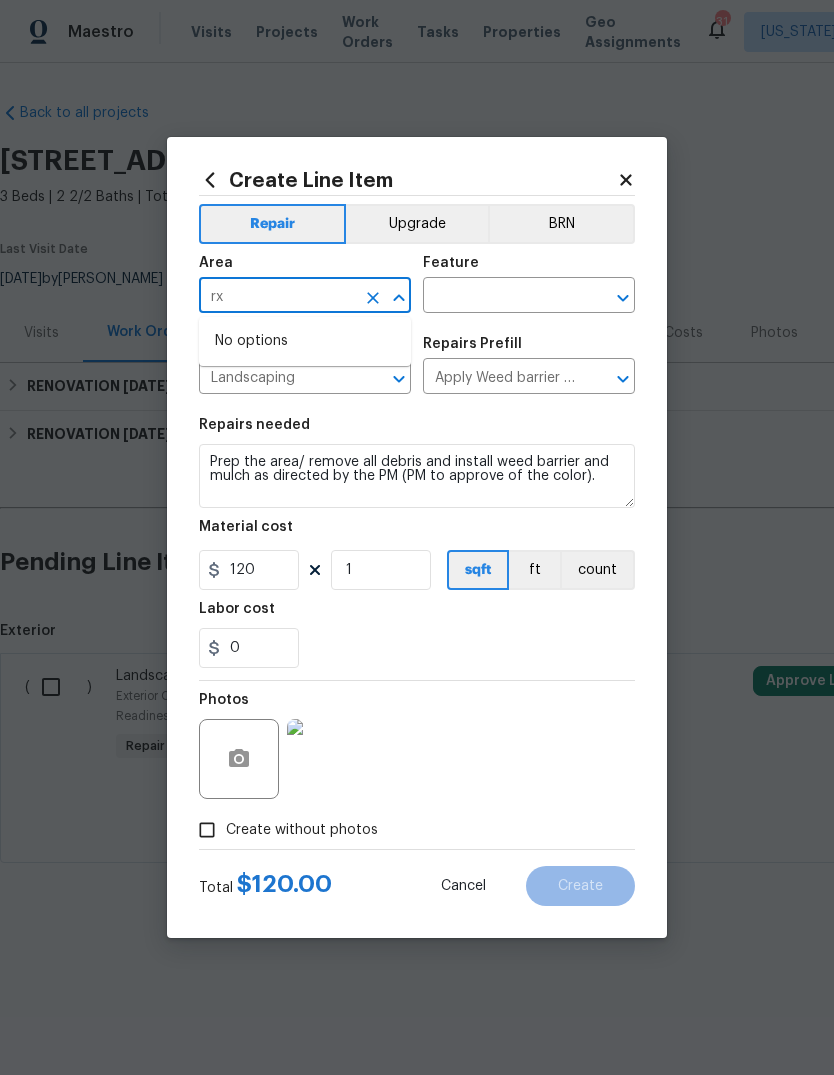 type on "r" 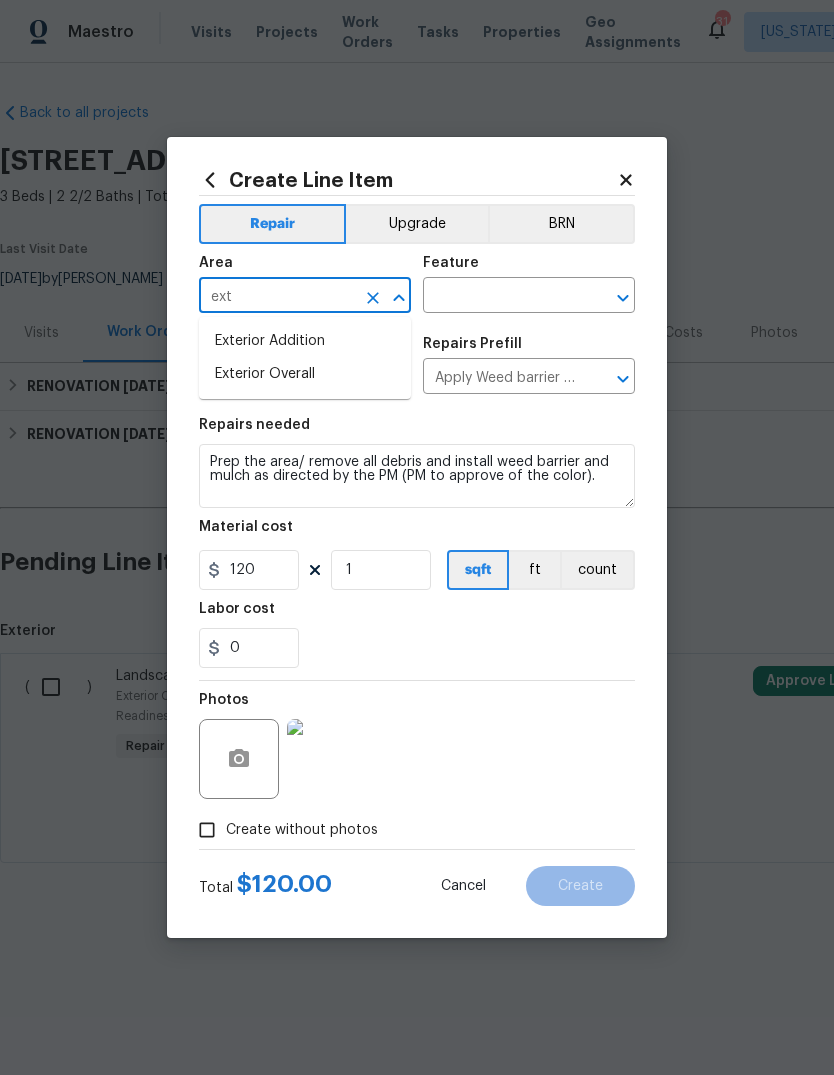 click on "Exterior Overall" at bounding box center (305, 374) 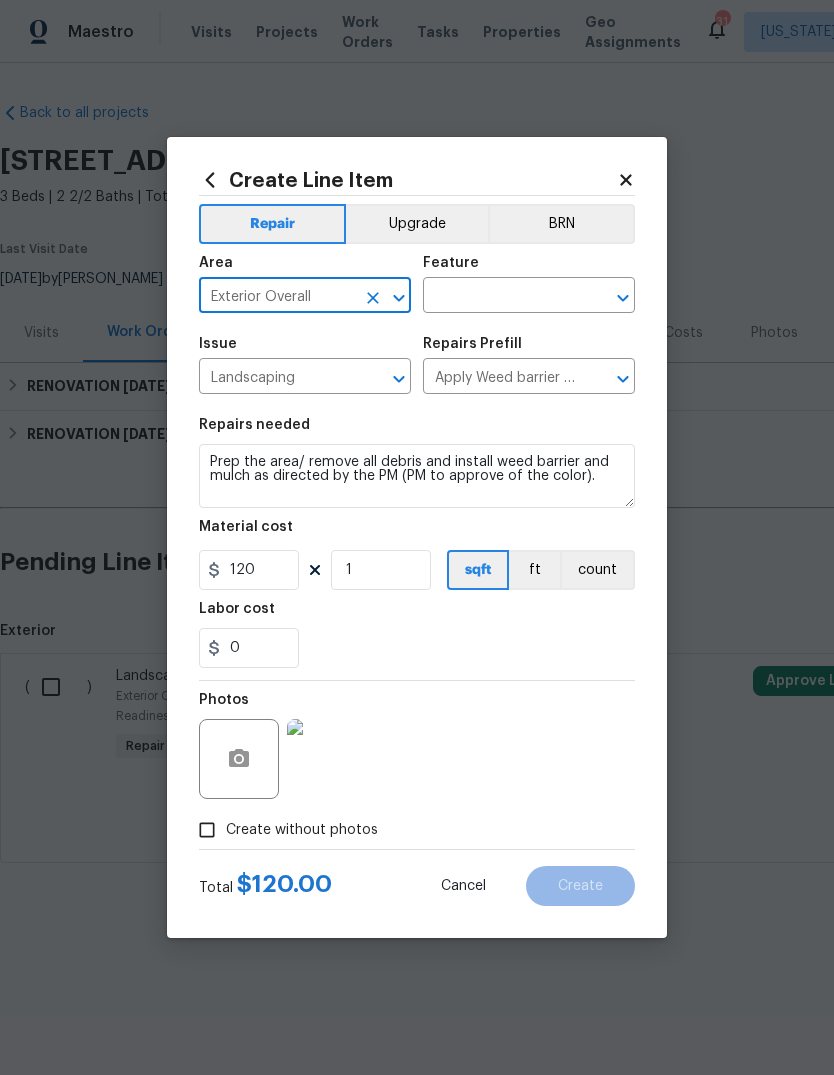 click at bounding box center [501, 297] 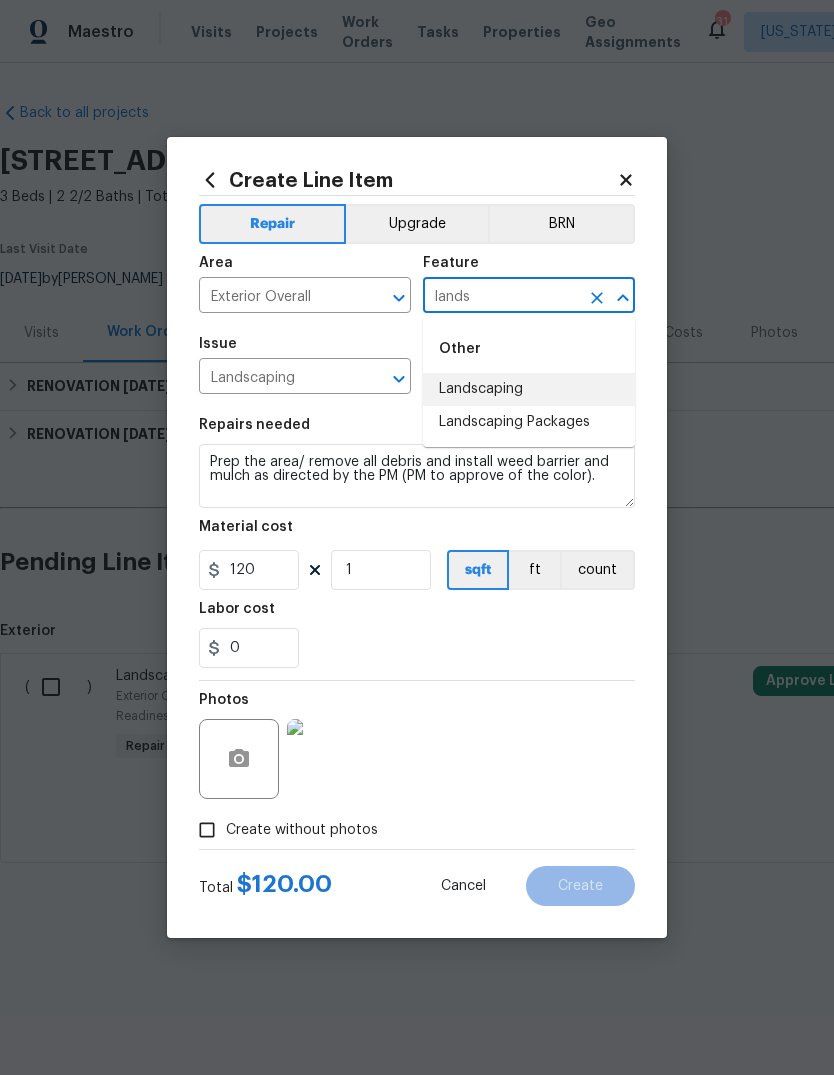 click on "Landscaping" at bounding box center [529, 389] 